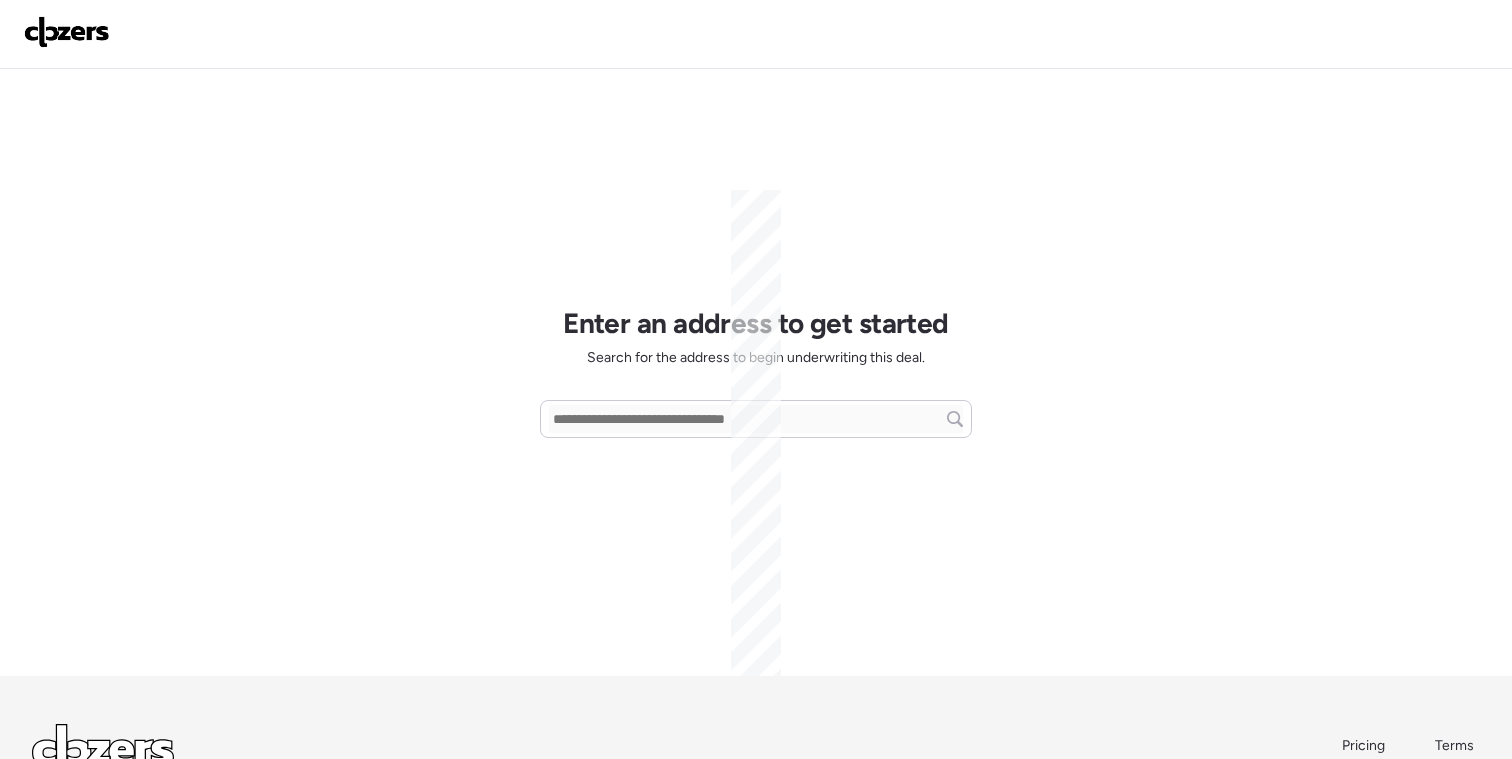 scroll, scrollTop: 0, scrollLeft: 0, axis: both 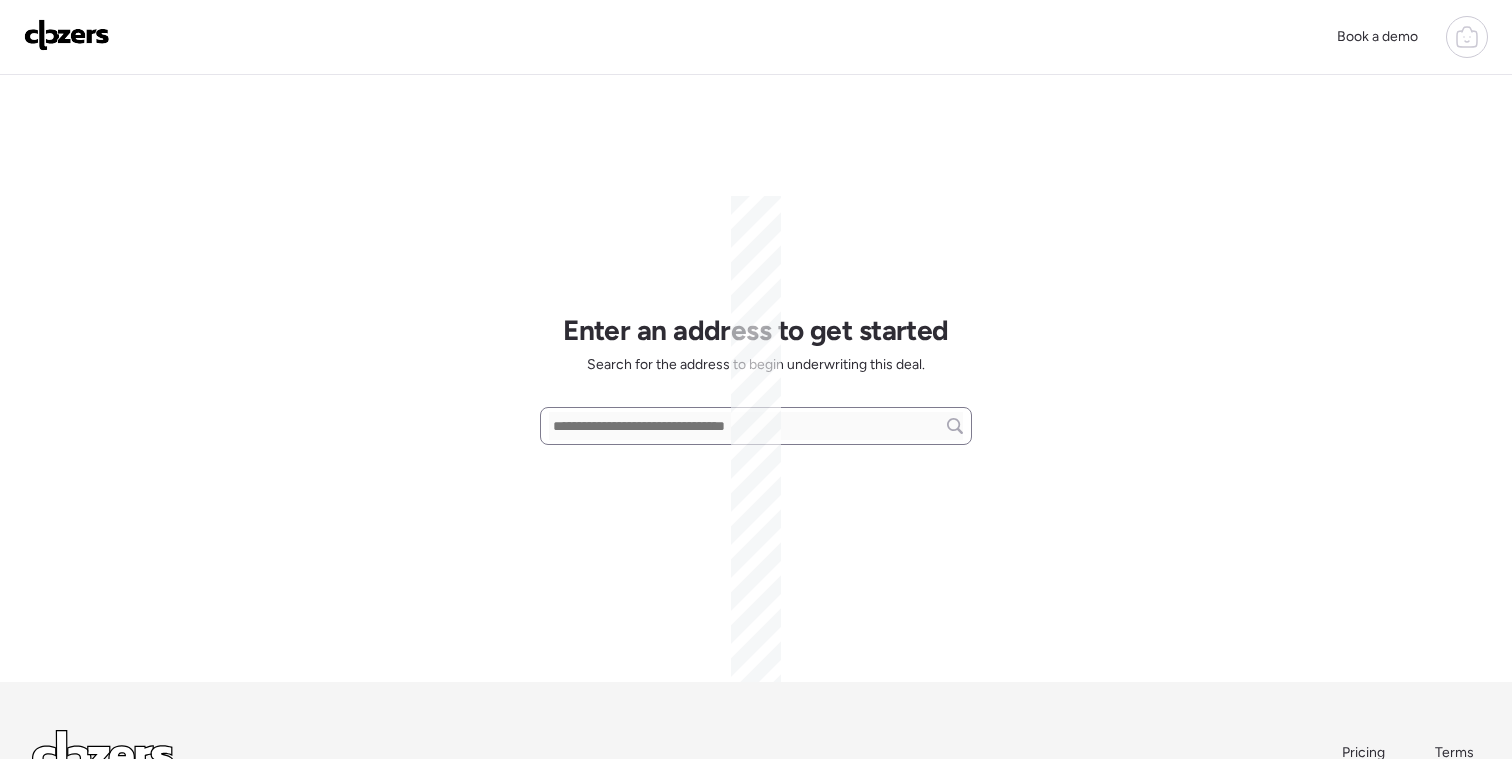 click at bounding box center (756, 426) 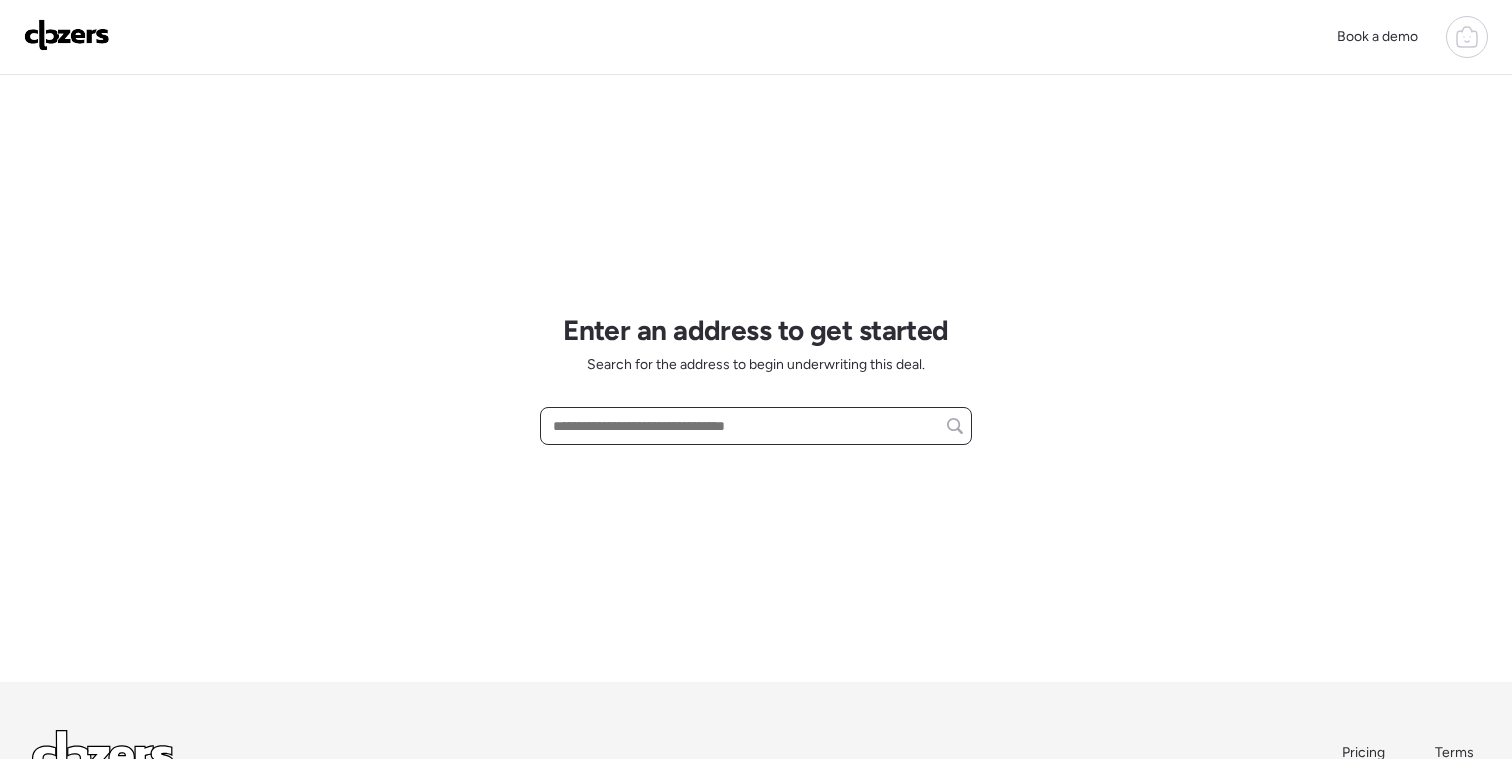 click at bounding box center [756, 426] 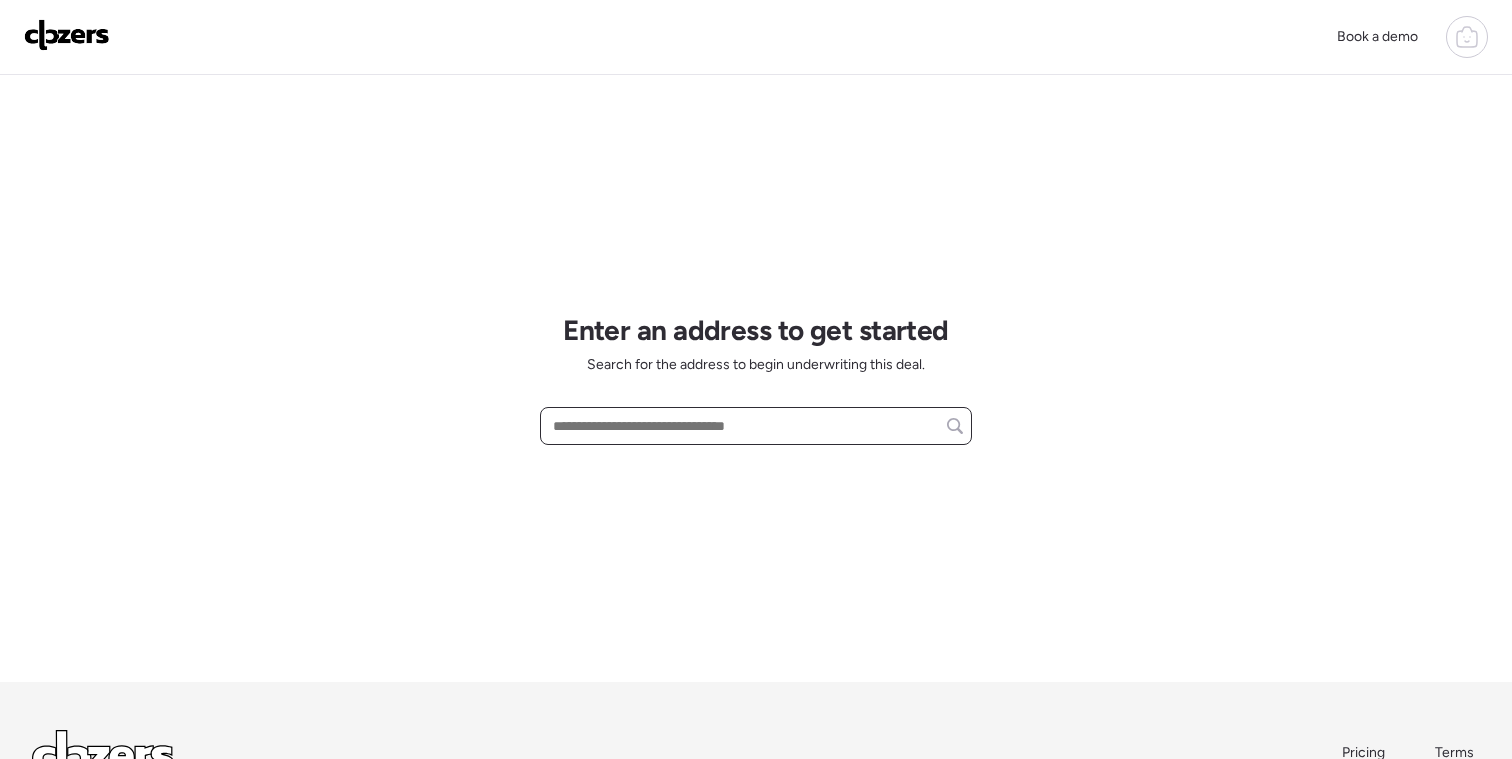 paste on "**********" 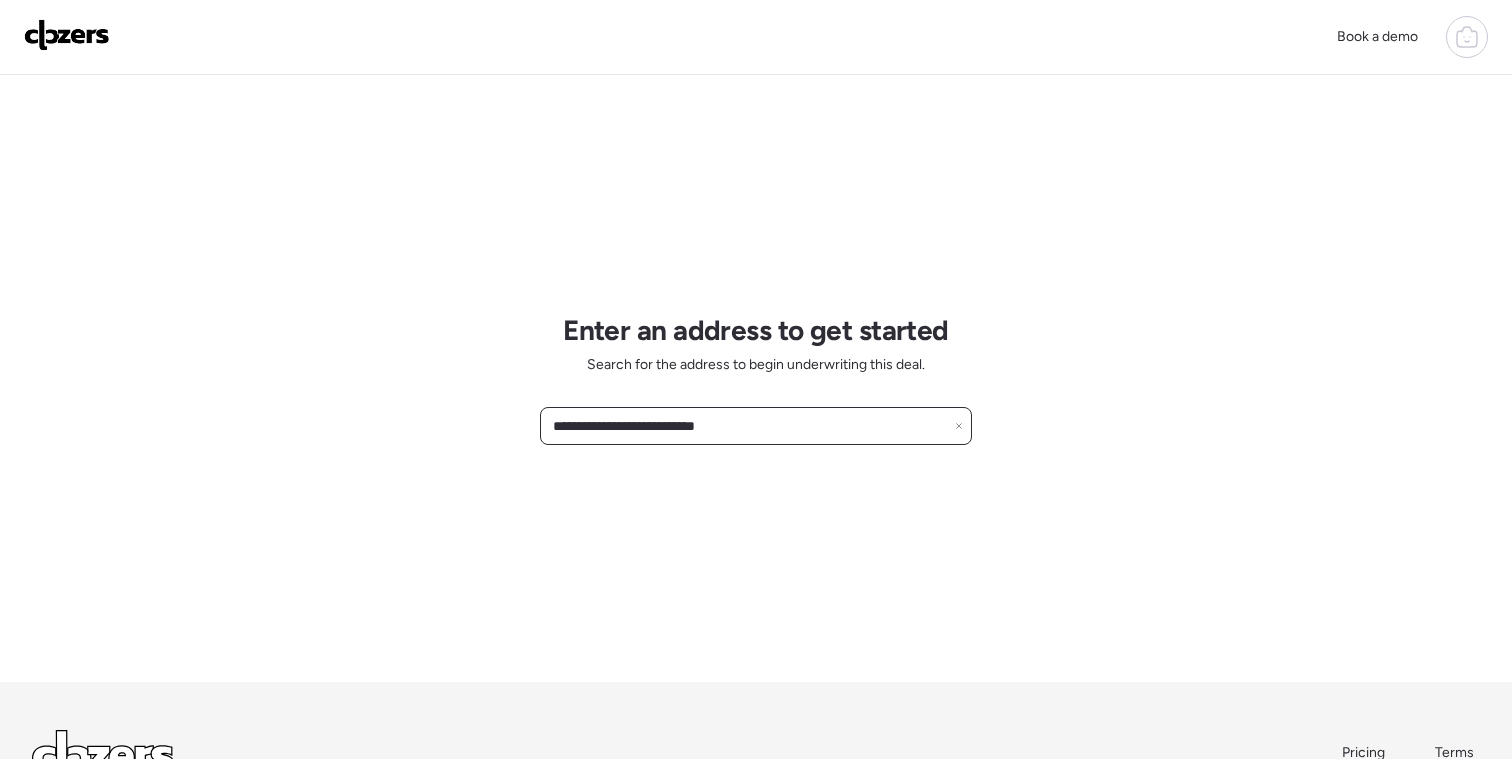 click on "**********" at bounding box center (756, 426) 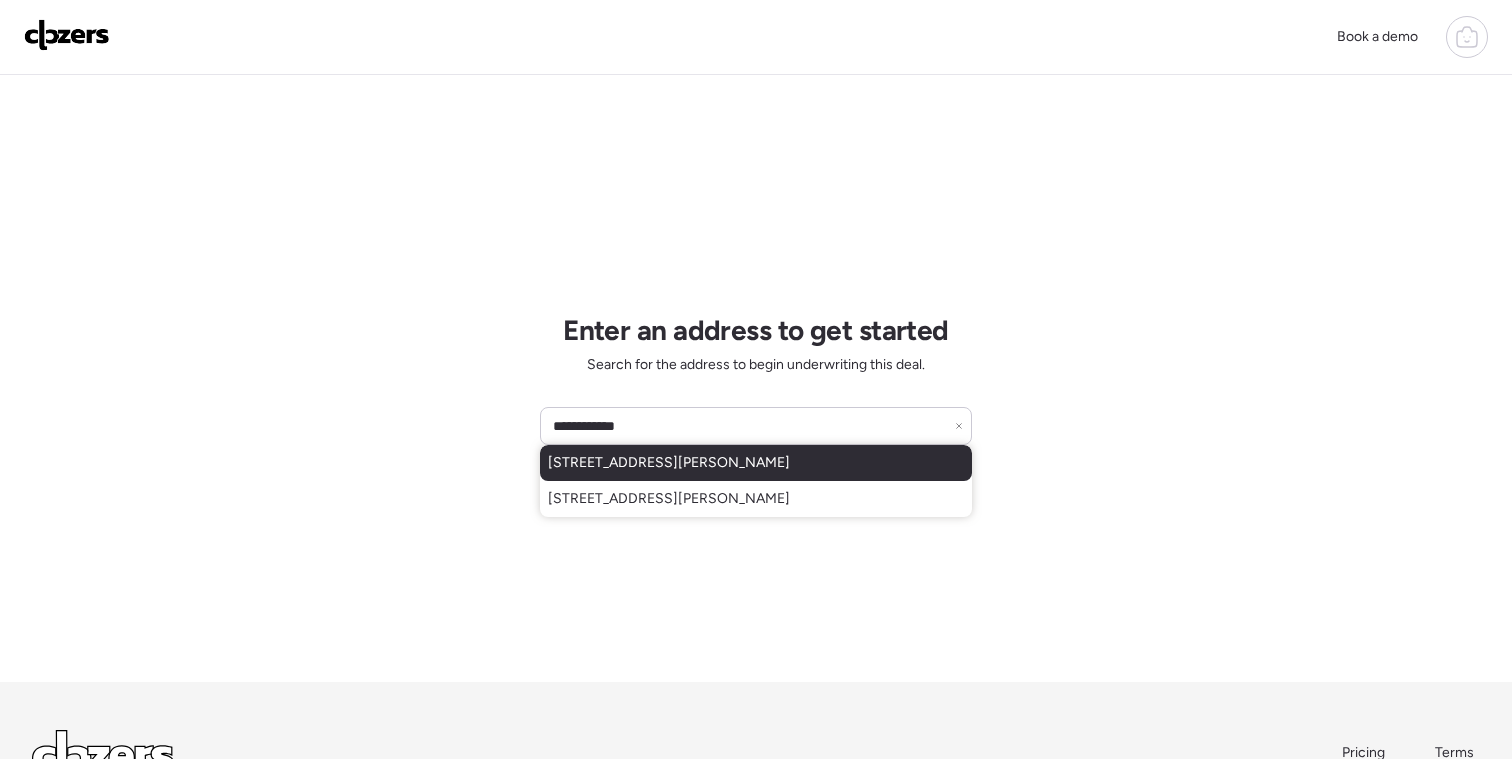 click on "[STREET_ADDRESS][PERSON_NAME]" at bounding box center (669, 463) 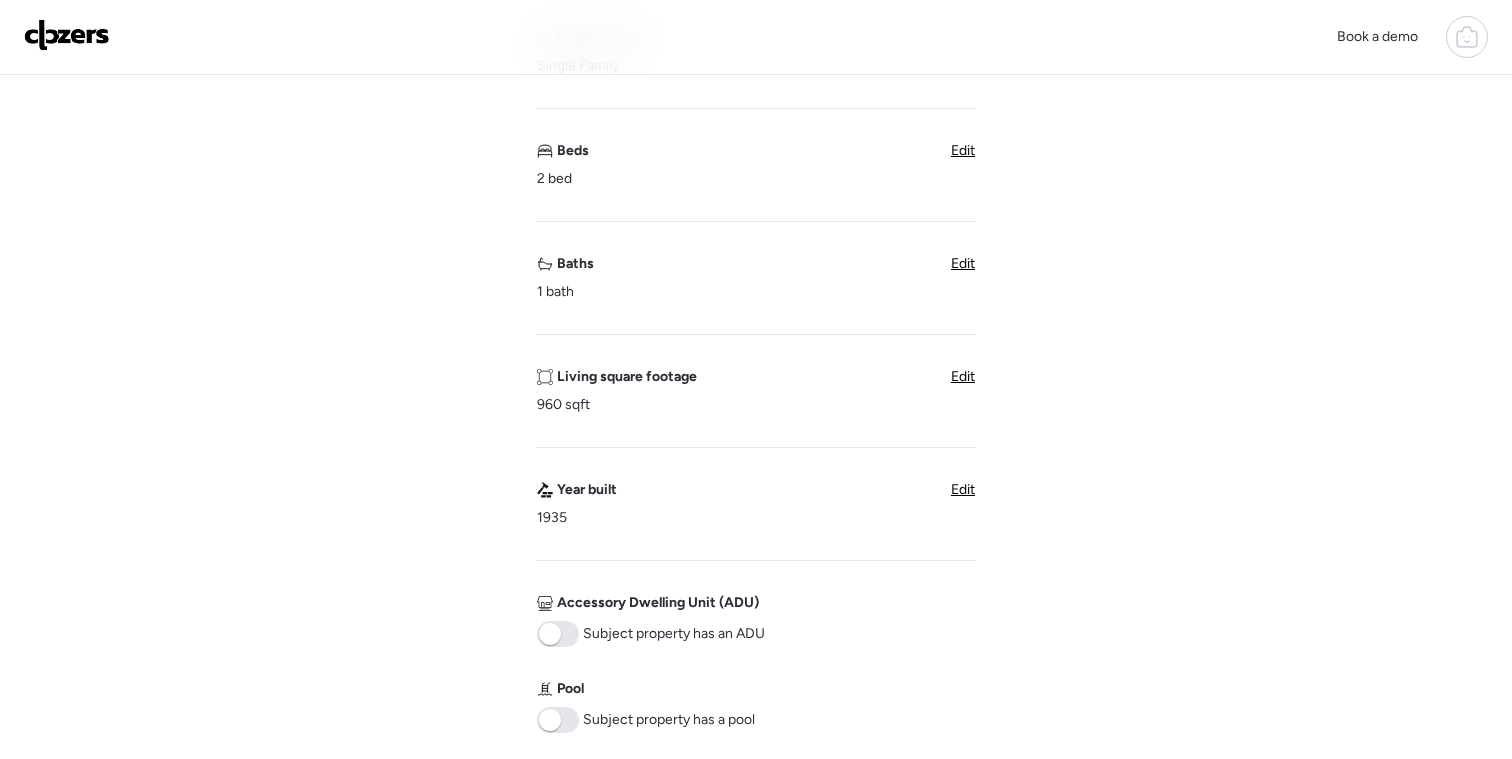scroll, scrollTop: 406, scrollLeft: 0, axis: vertical 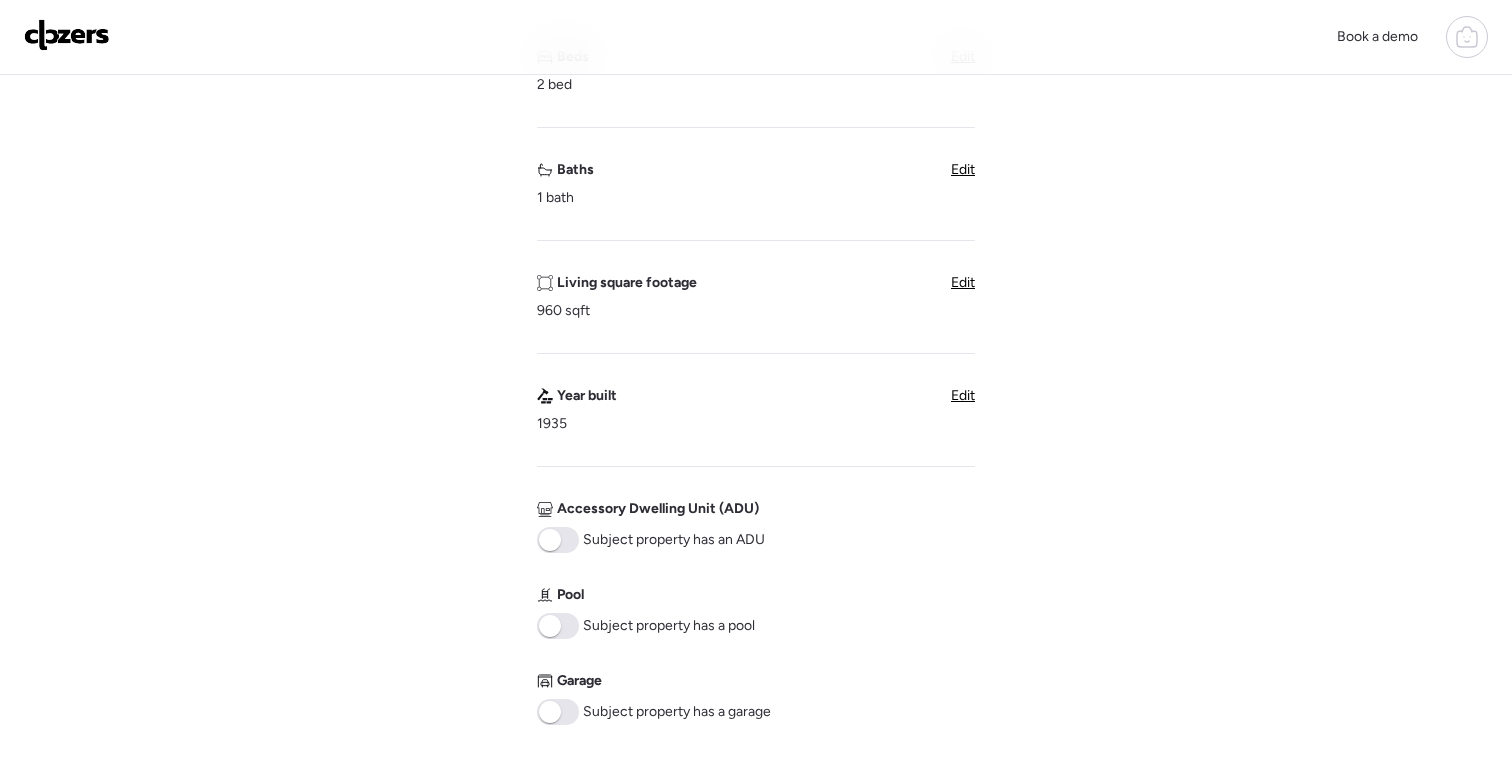 click on "Edit" at bounding box center (963, 169) 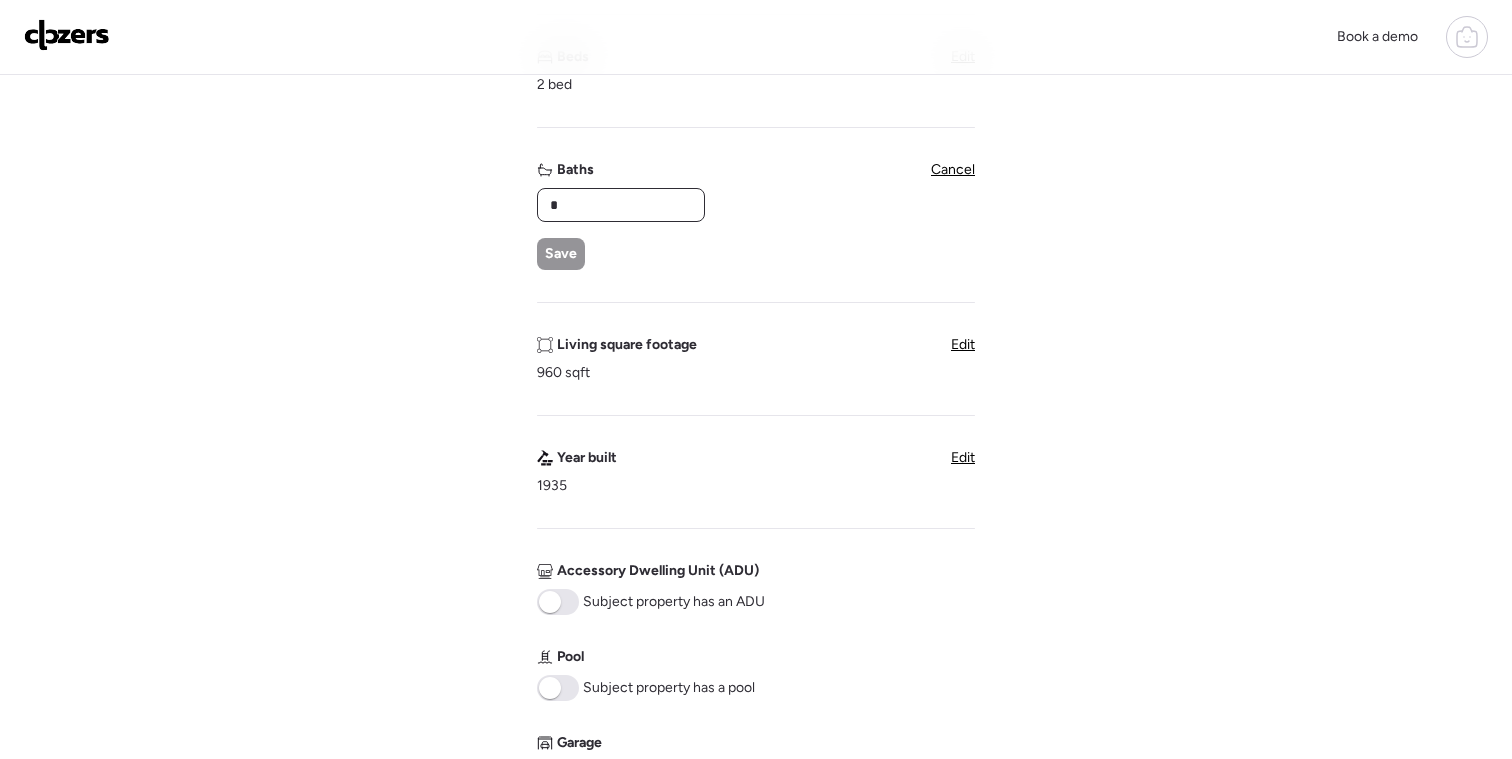 click on "*" at bounding box center [621, 205] 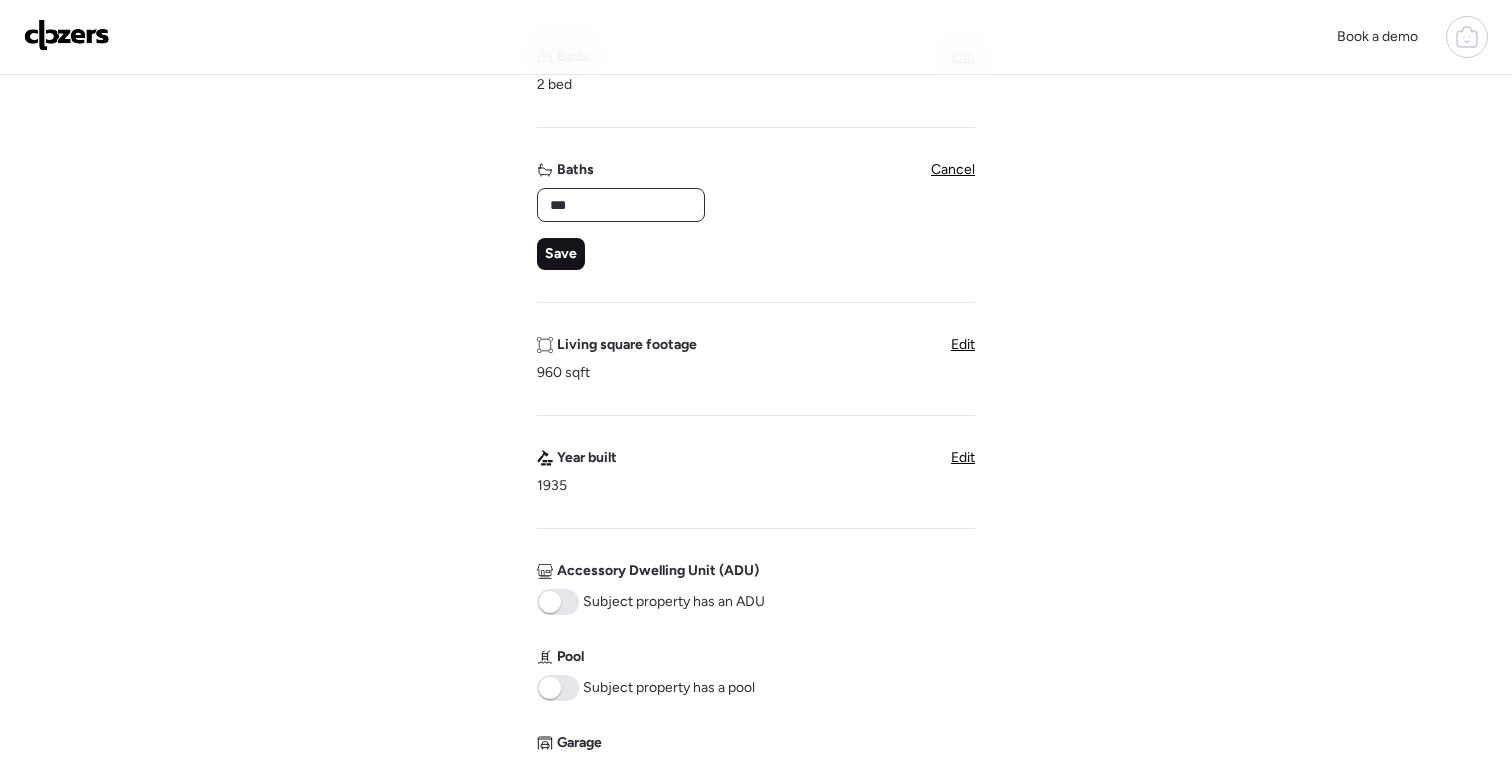 type on "***" 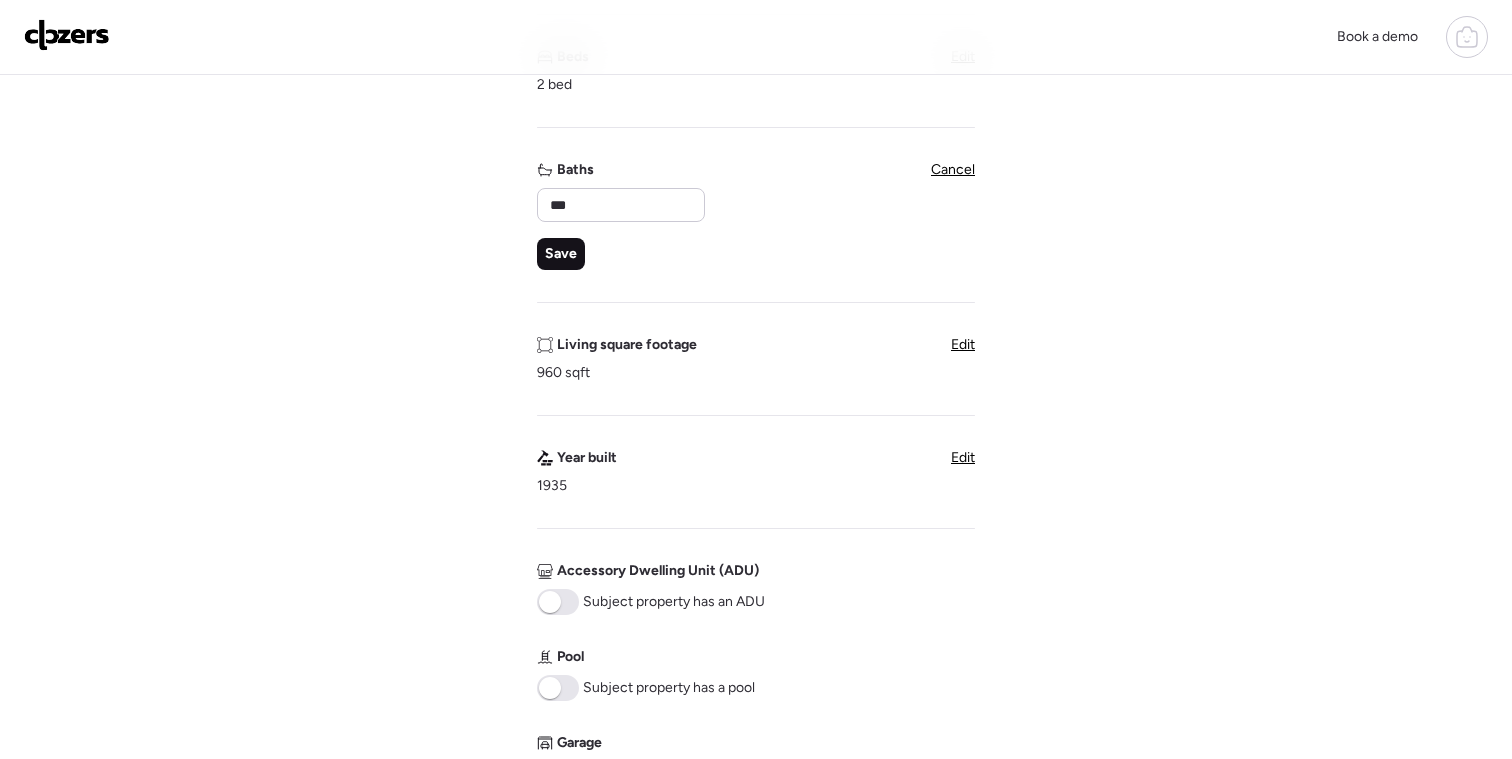 click on "Save" at bounding box center (561, 254) 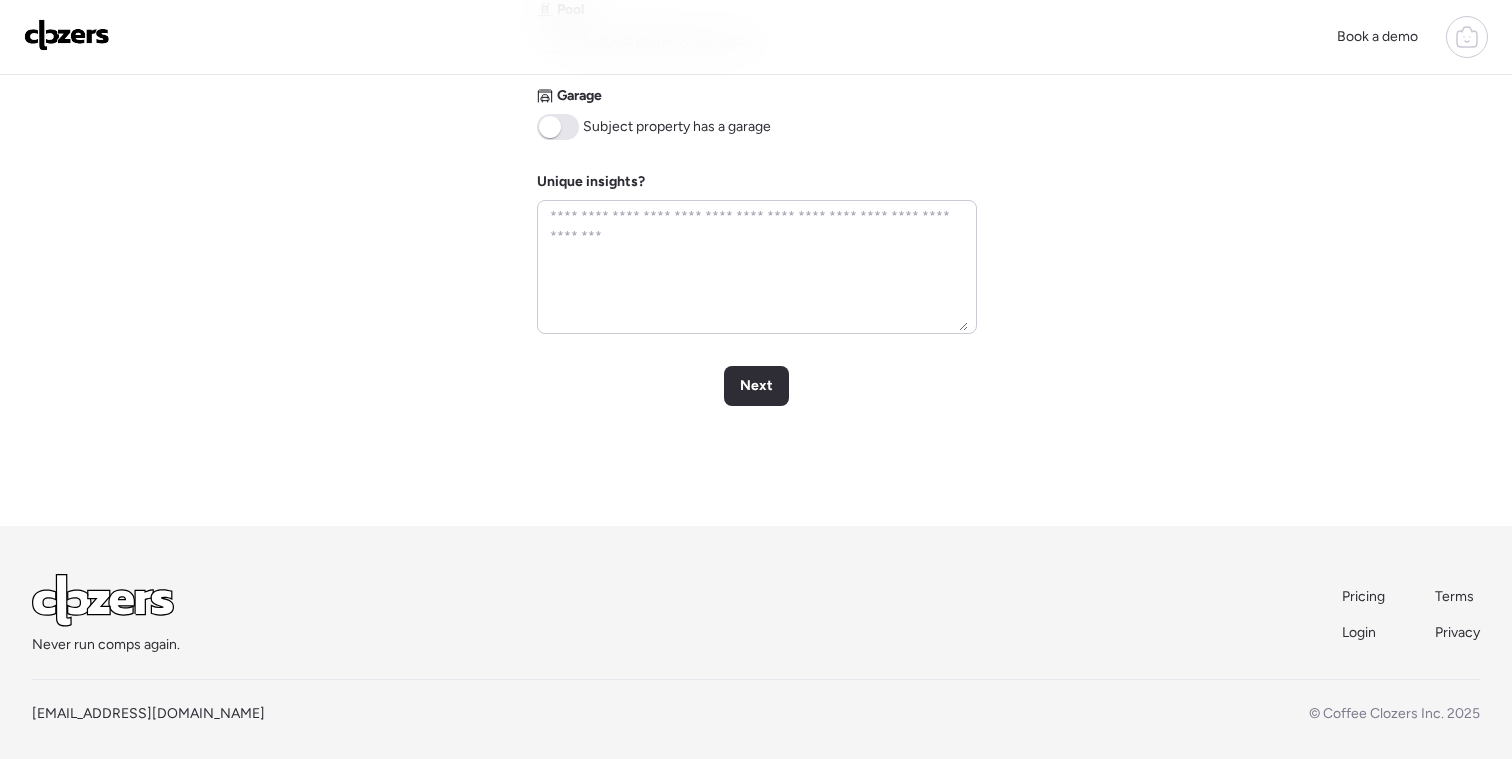 scroll, scrollTop: 1005, scrollLeft: 0, axis: vertical 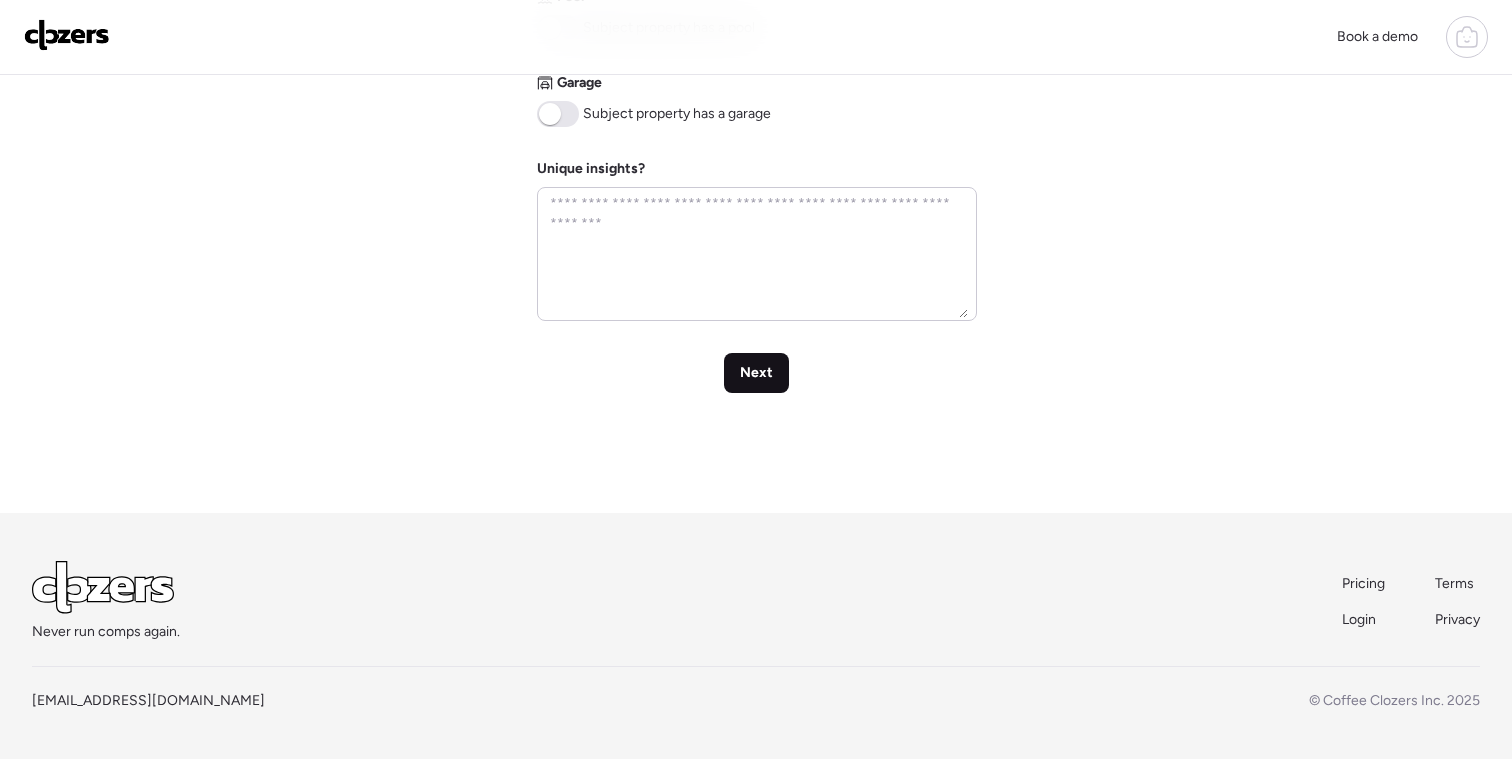 click on "Next" at bounding box center (756, 373) 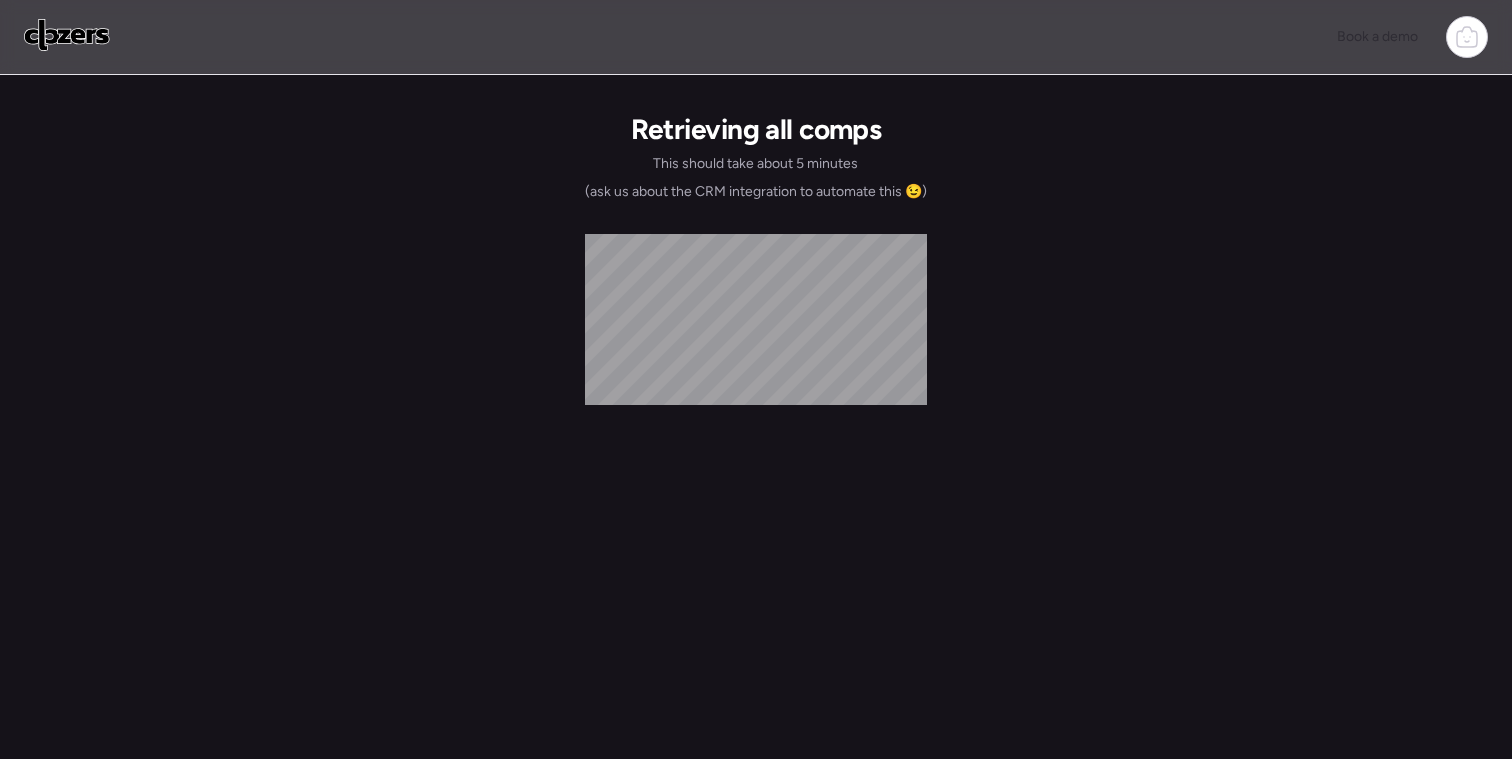 scroll, scrollTop: 0, scrollLeft: 0, axis: both 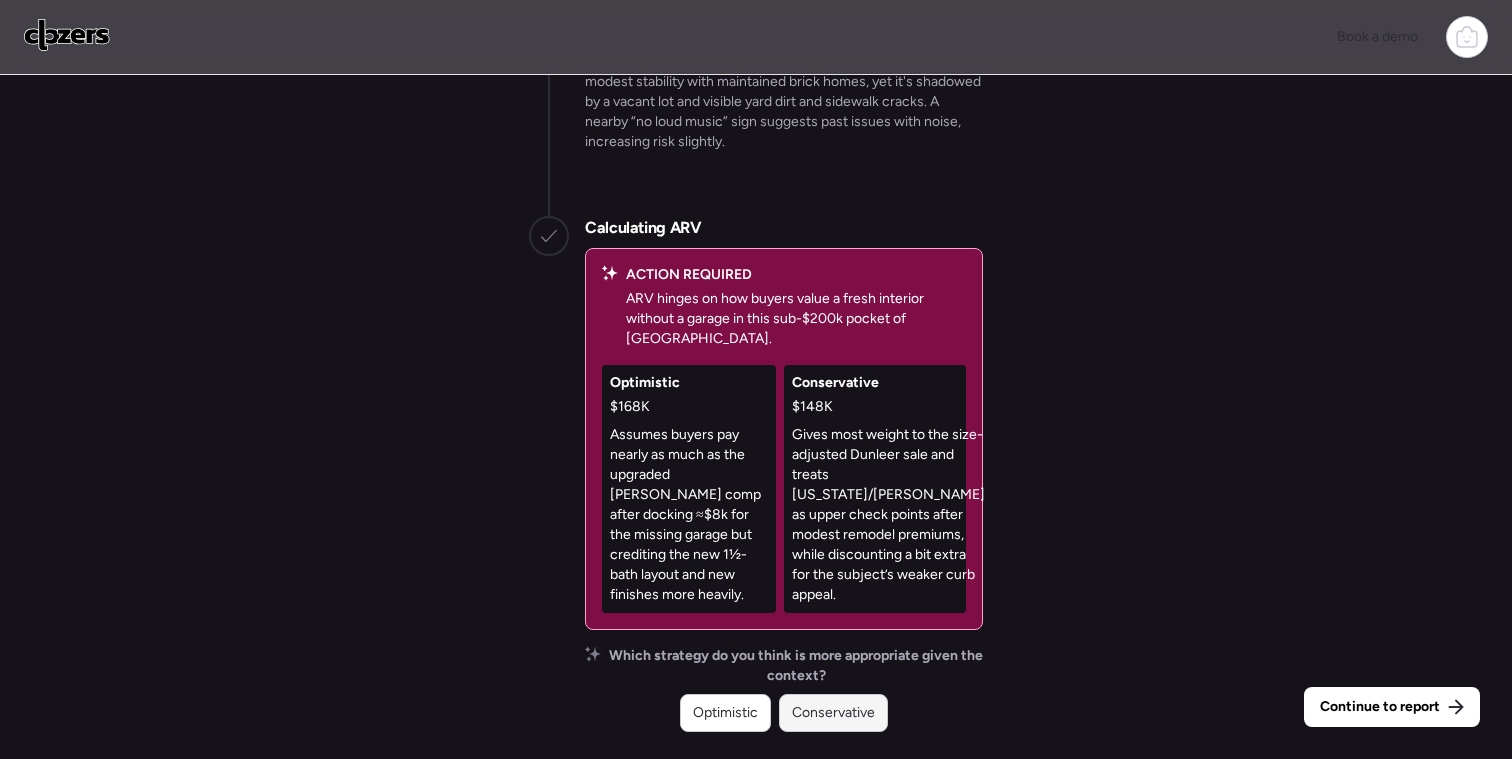 click on "Conservative" at bounding box center [833, 713] 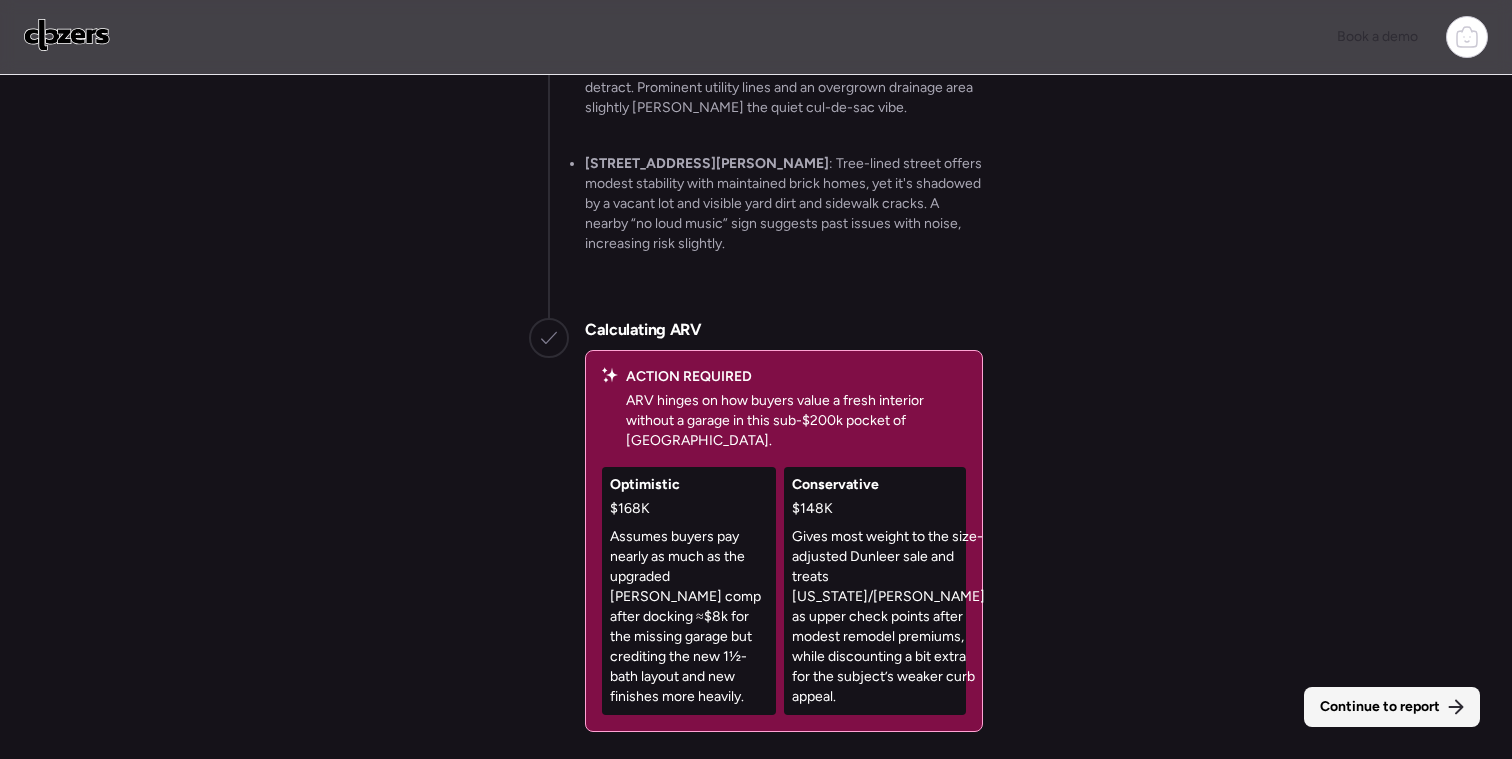 click 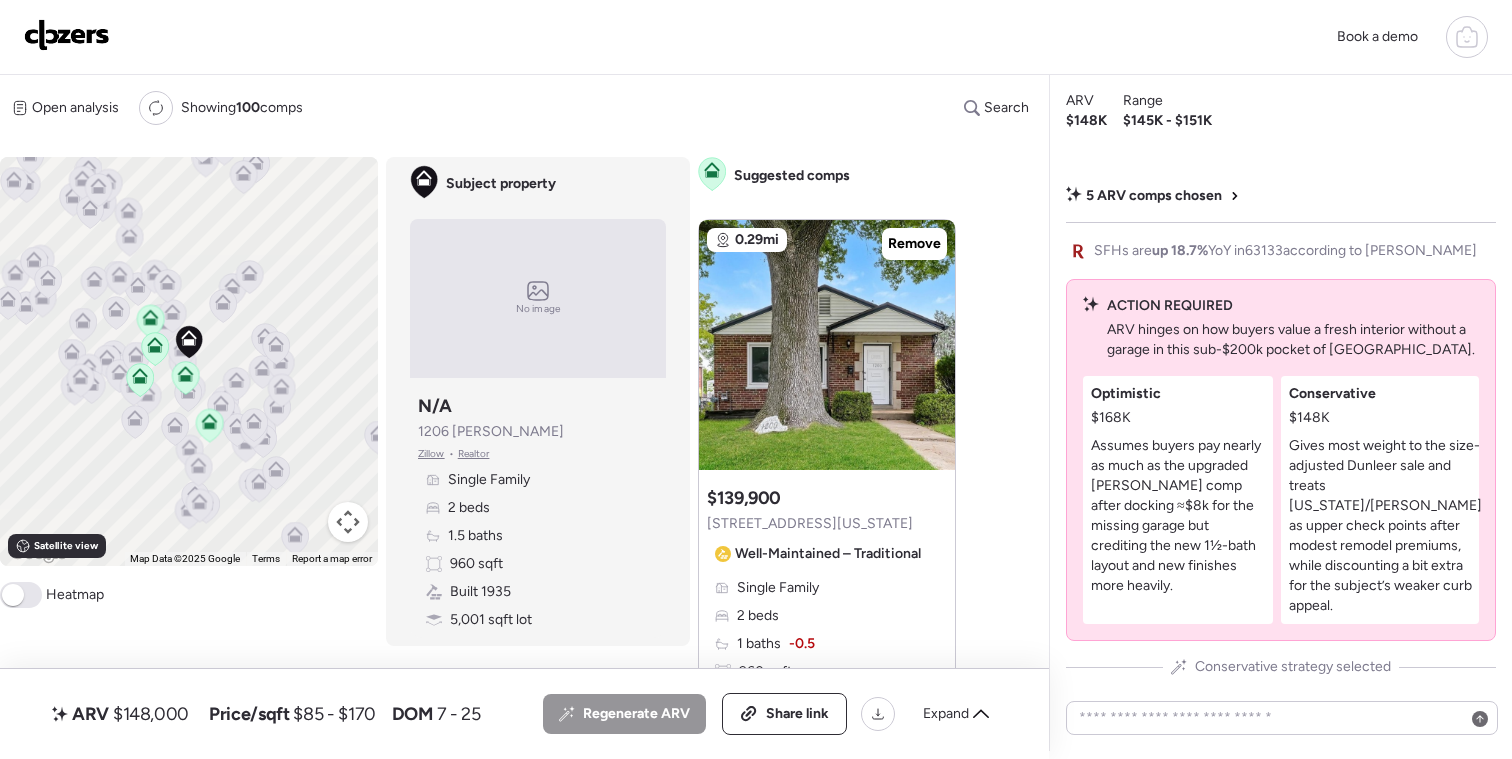 click at bounding box center [13, 595] 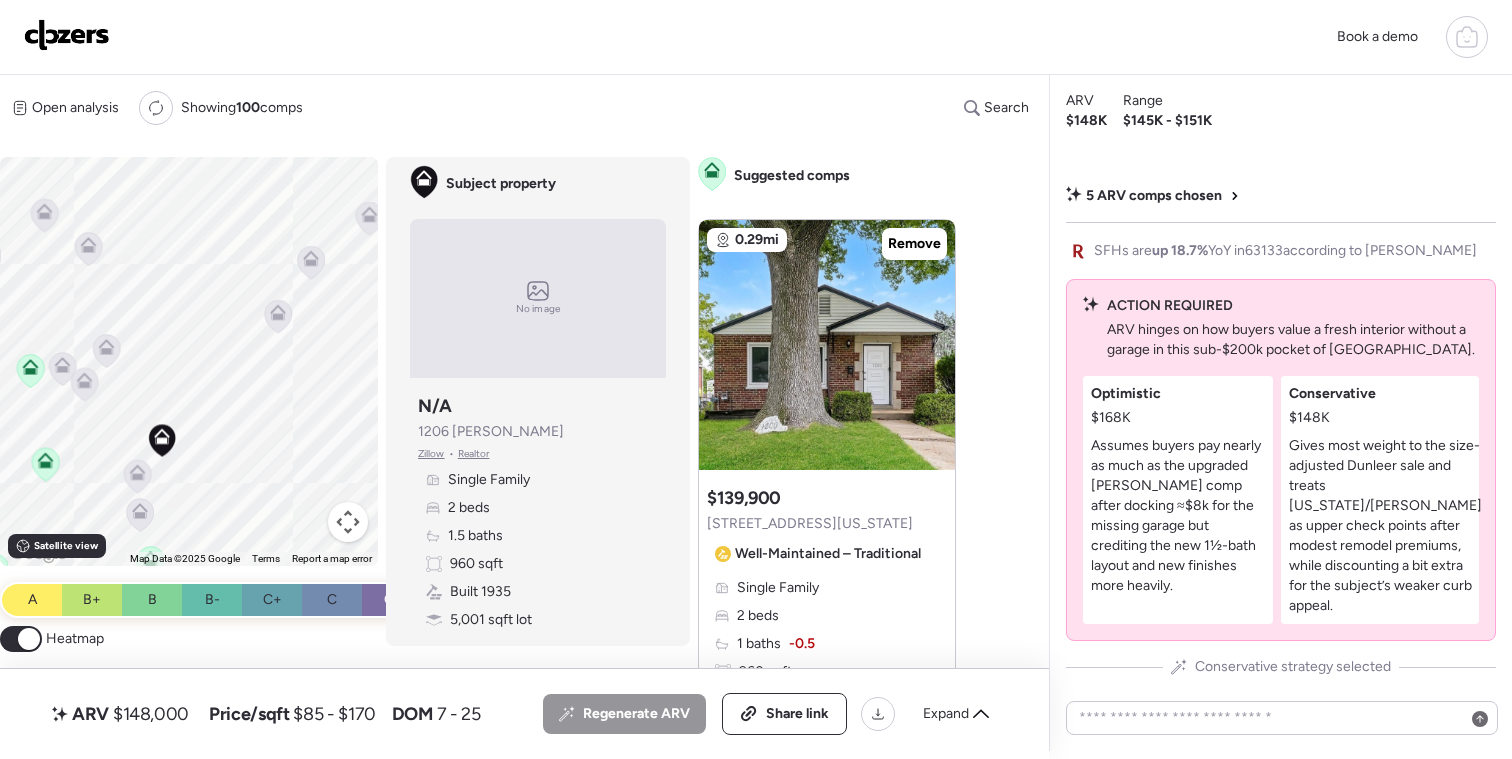 drag, startPoint x: 162, startPoint y: 287, endPoint x: 220, endPoint y: 622, distance: 339.98383 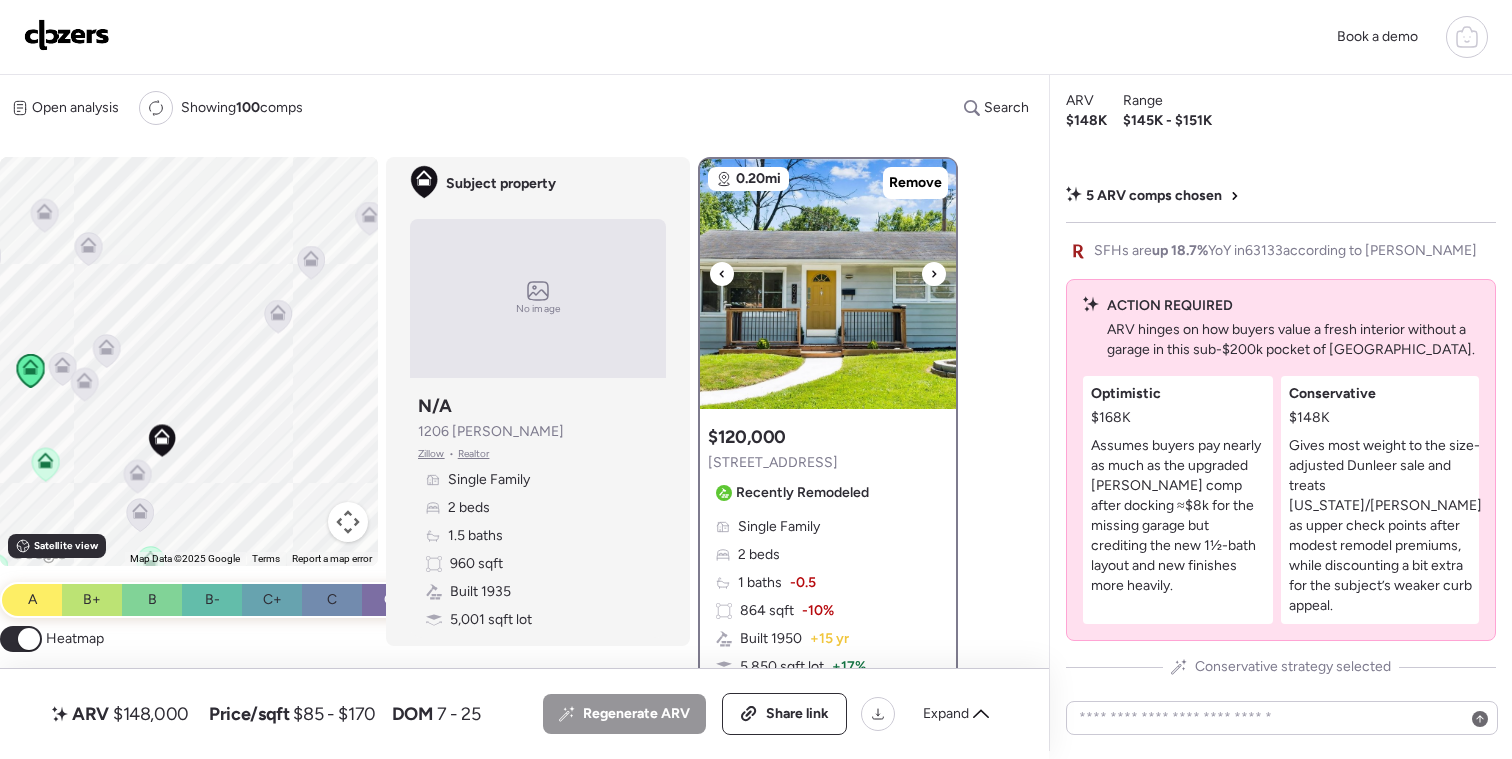 click at bounding box center [934, 274] 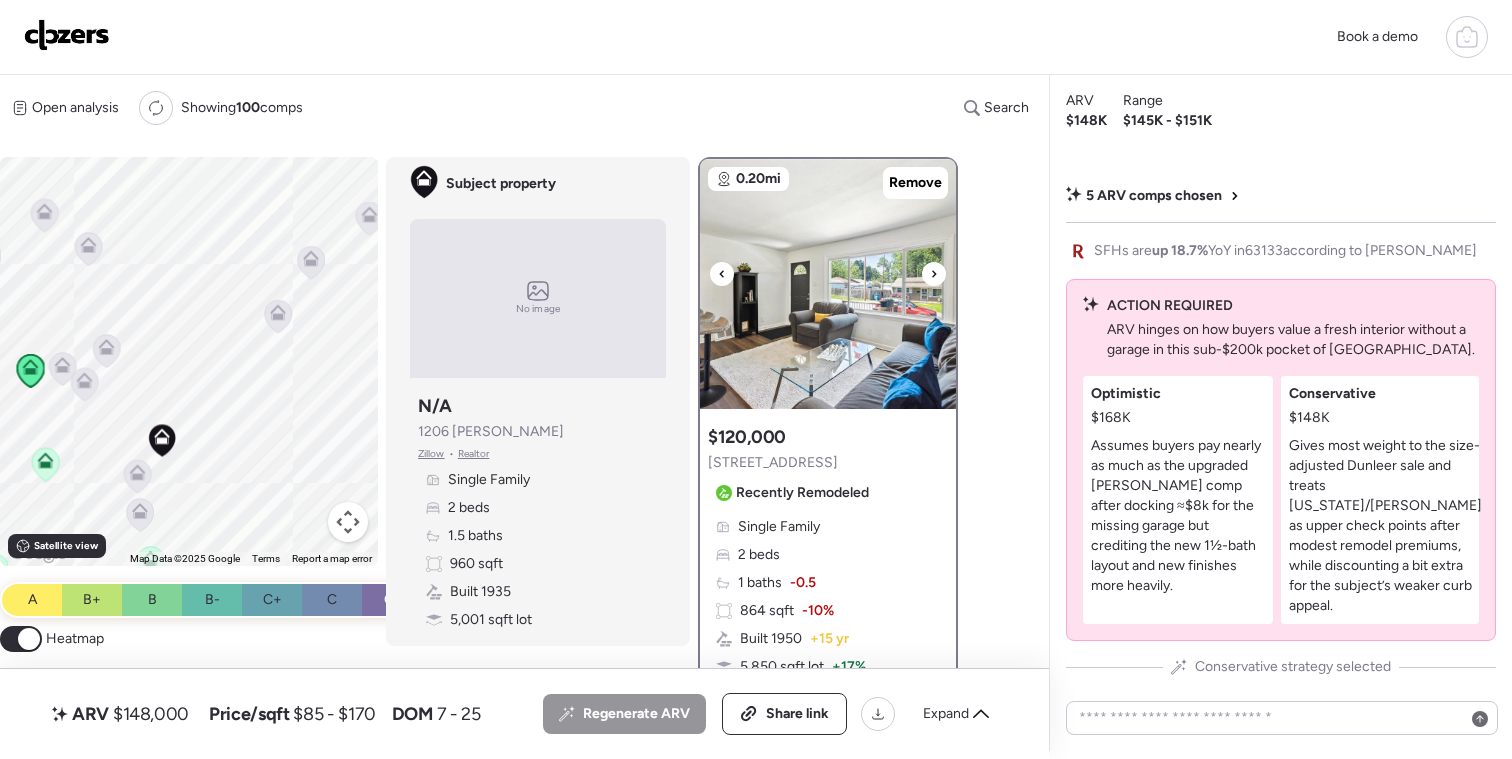 click at bounding box center [934, 274] 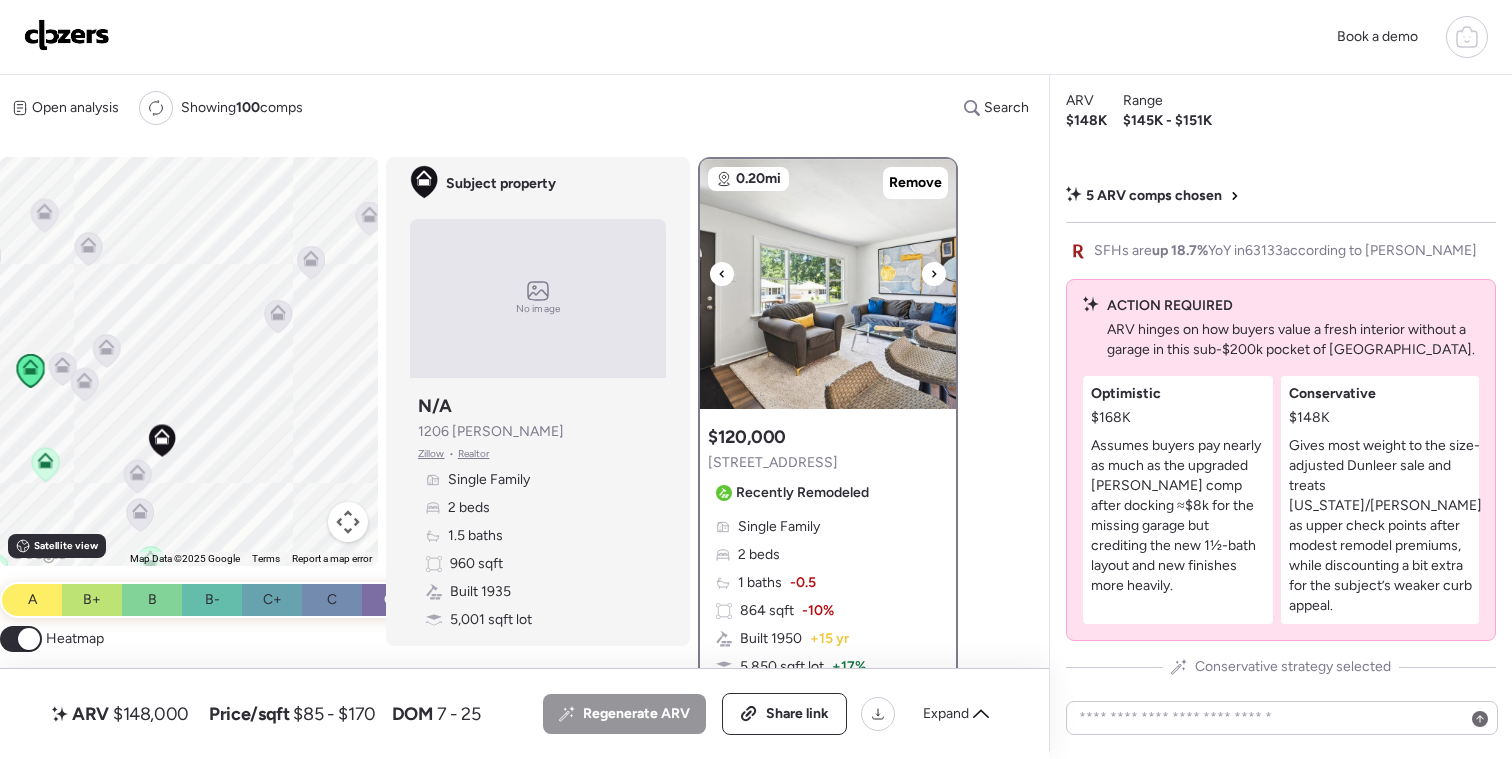 click at bounding box center [934, 274] 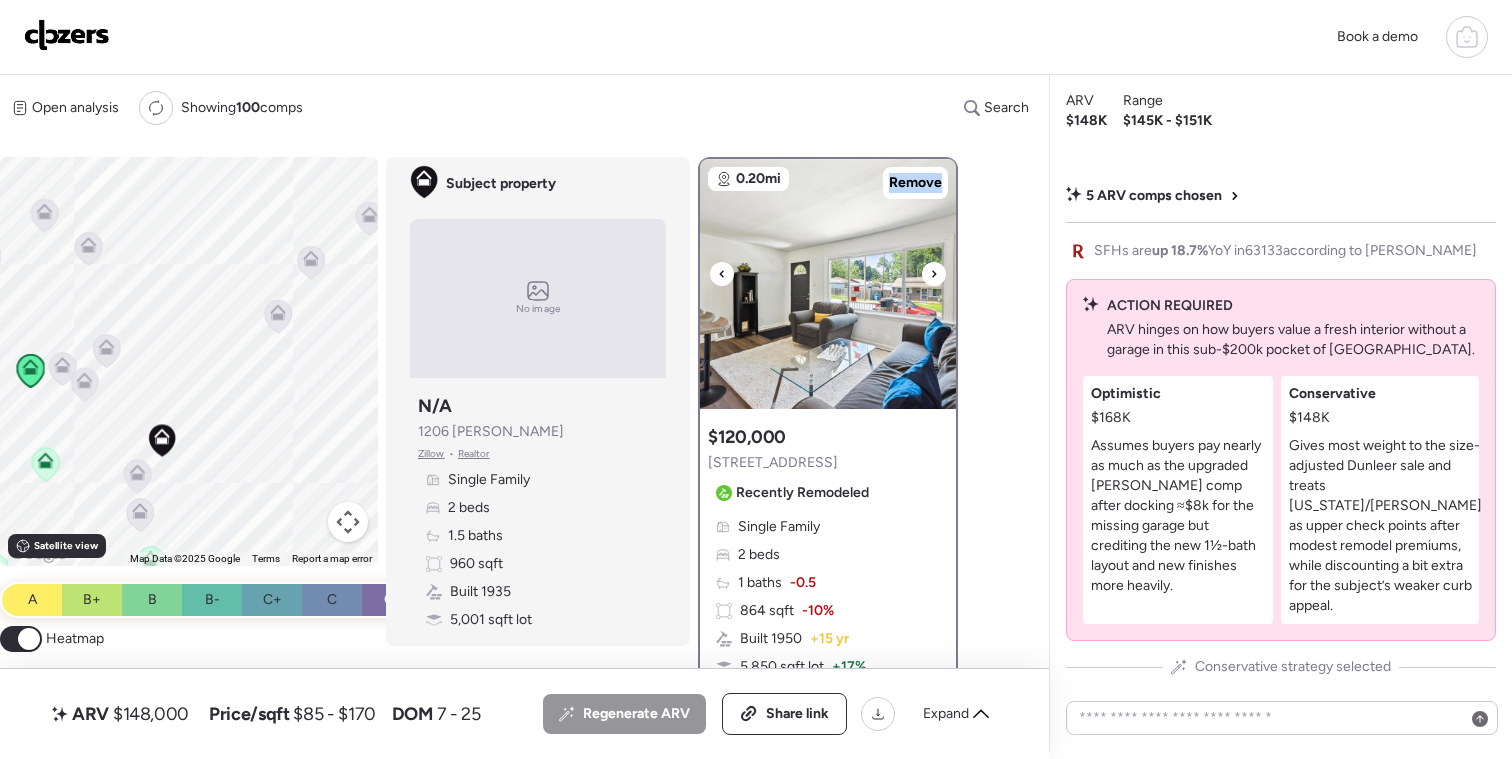 click at bounding box center [934, 274] 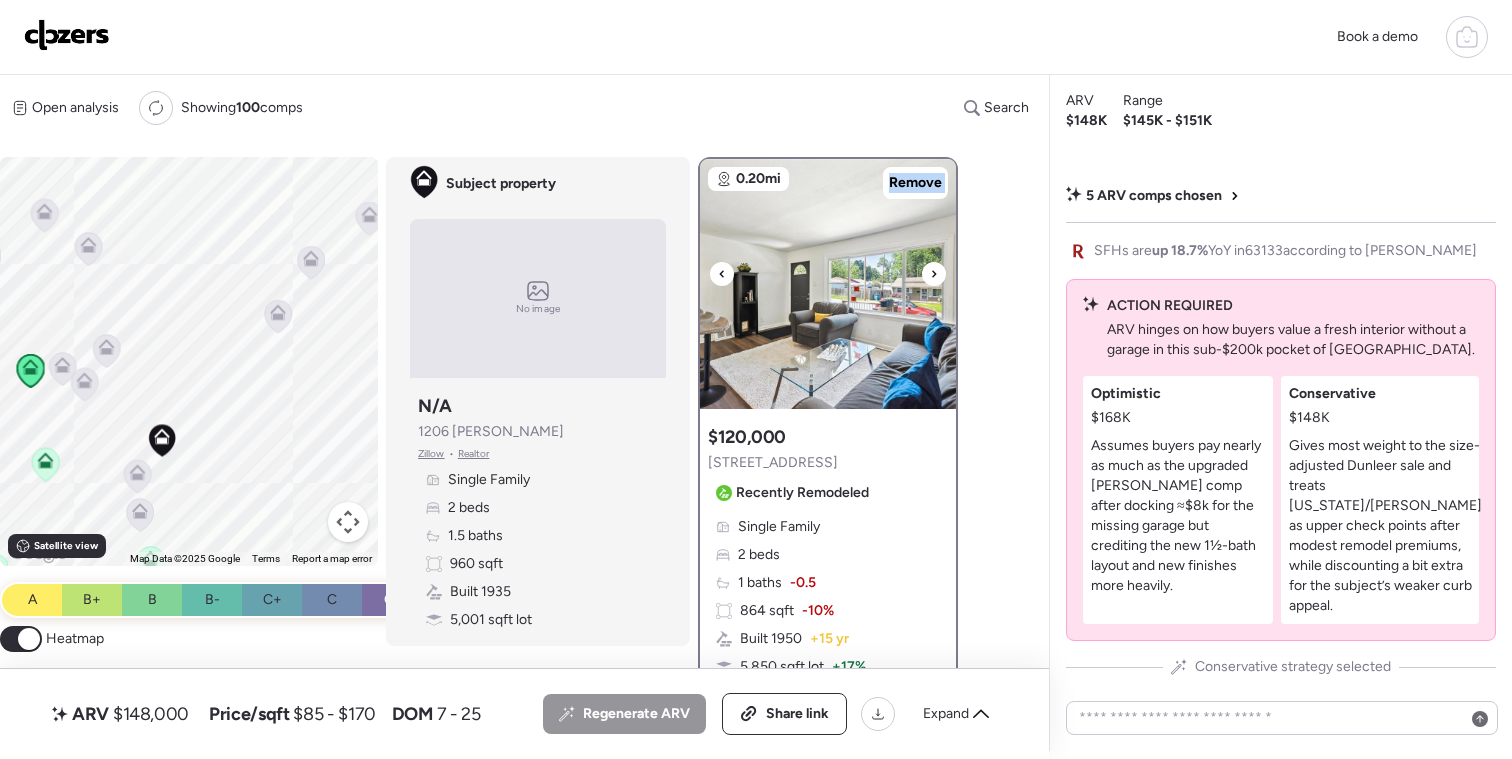 click at bounding box center [934, 274] 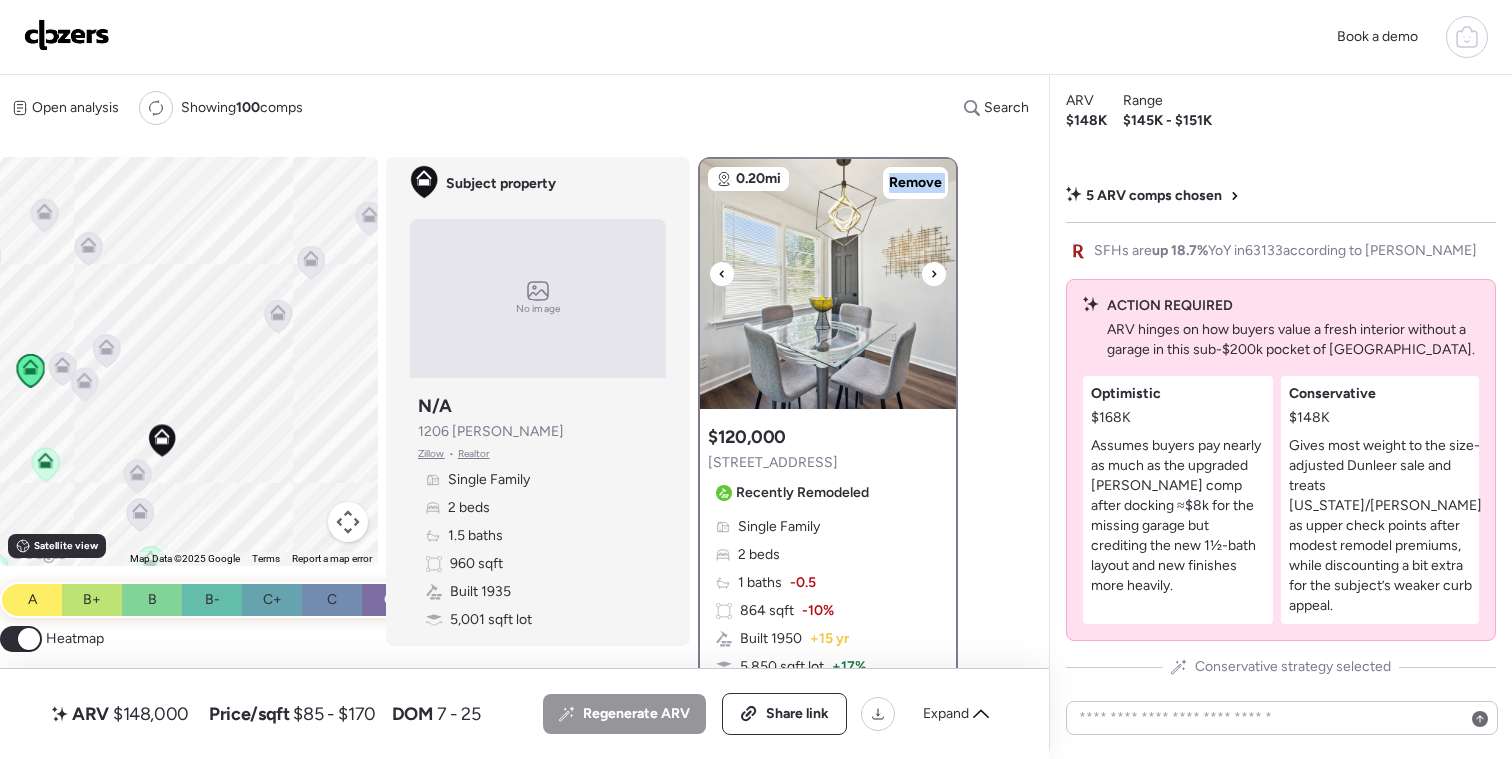 click at bounding box center (934, 274) 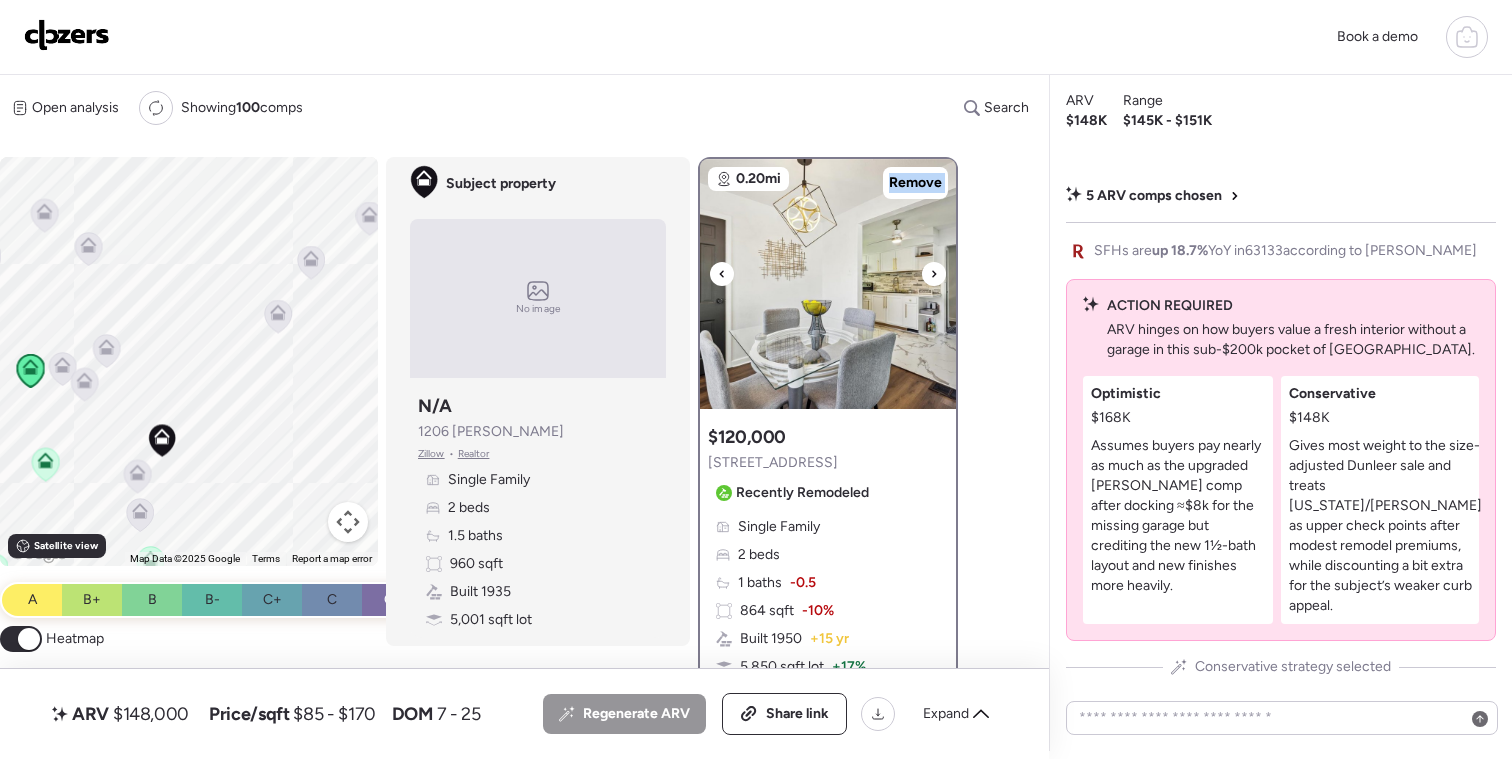 click at bounding box center (934, 274) 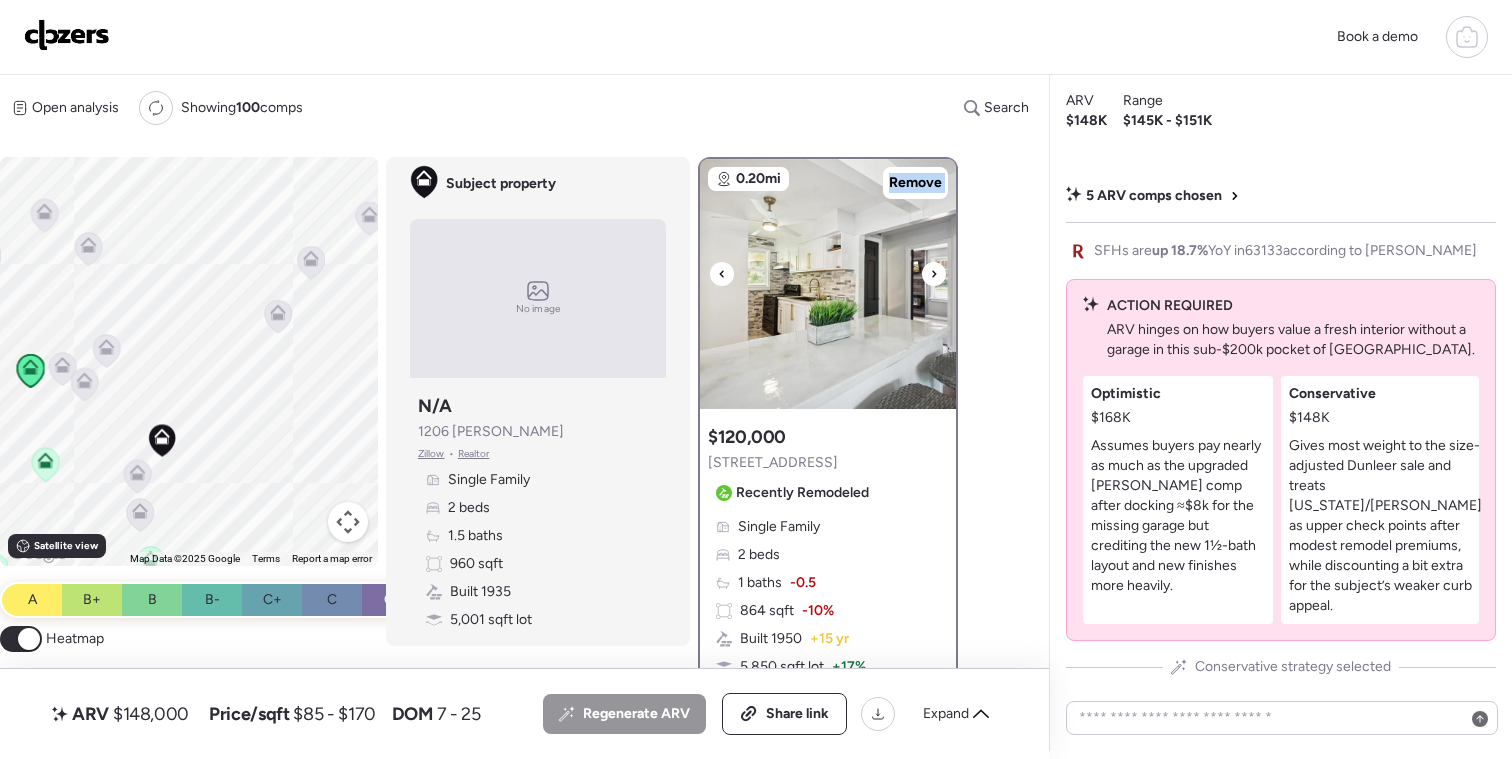 click at bounding box center (934, 274) 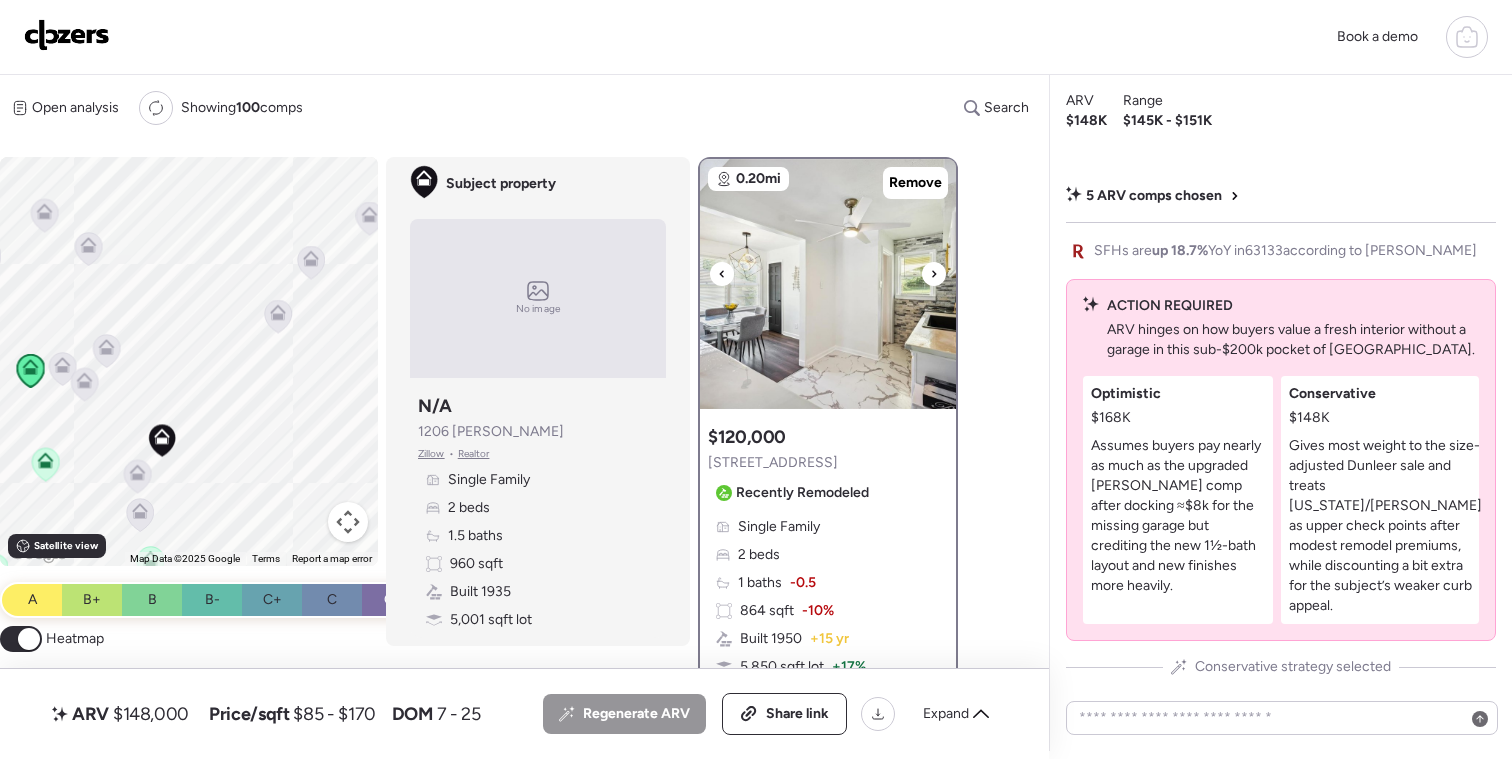 click at bounding box center (934, 274) 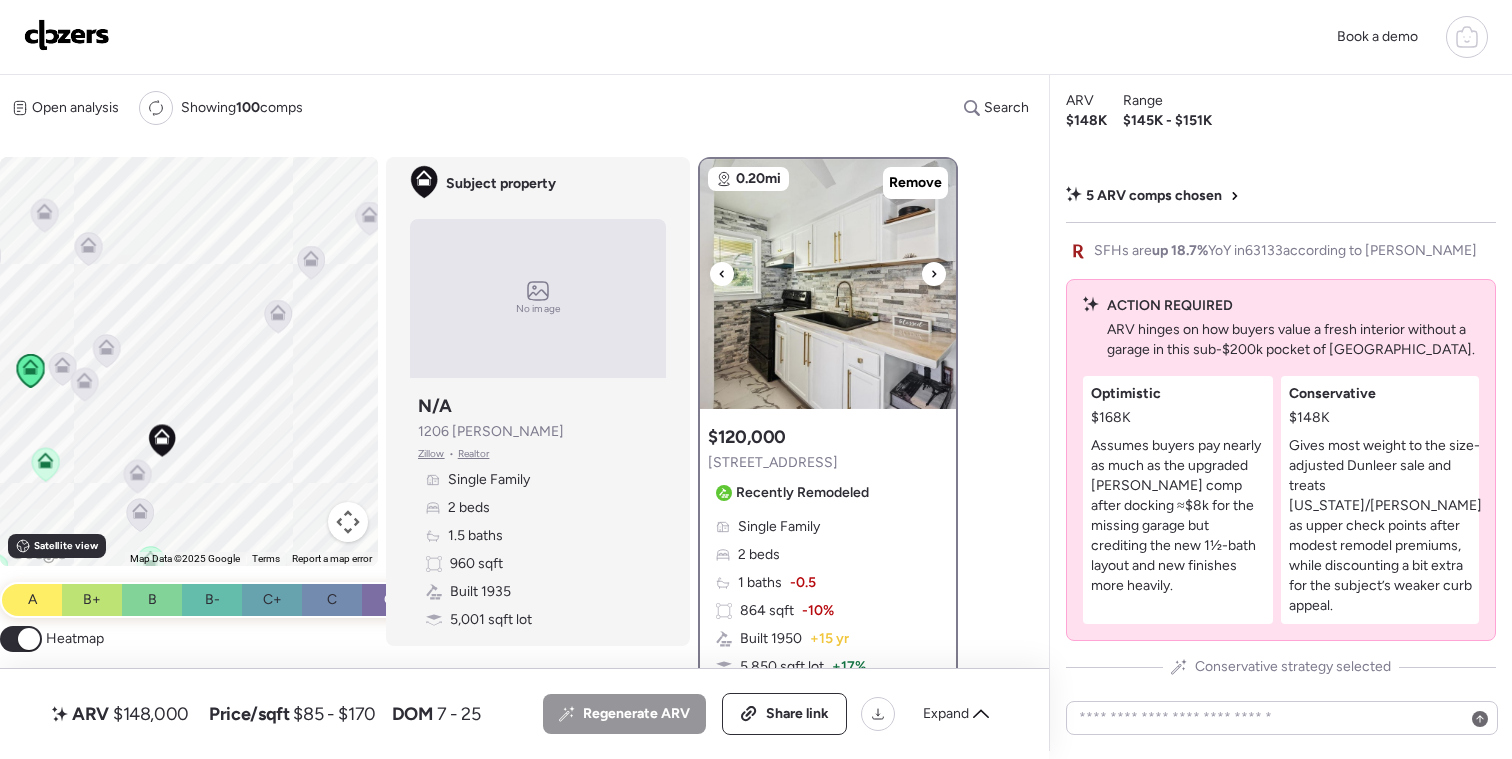 click at bounding box center (934, 274) 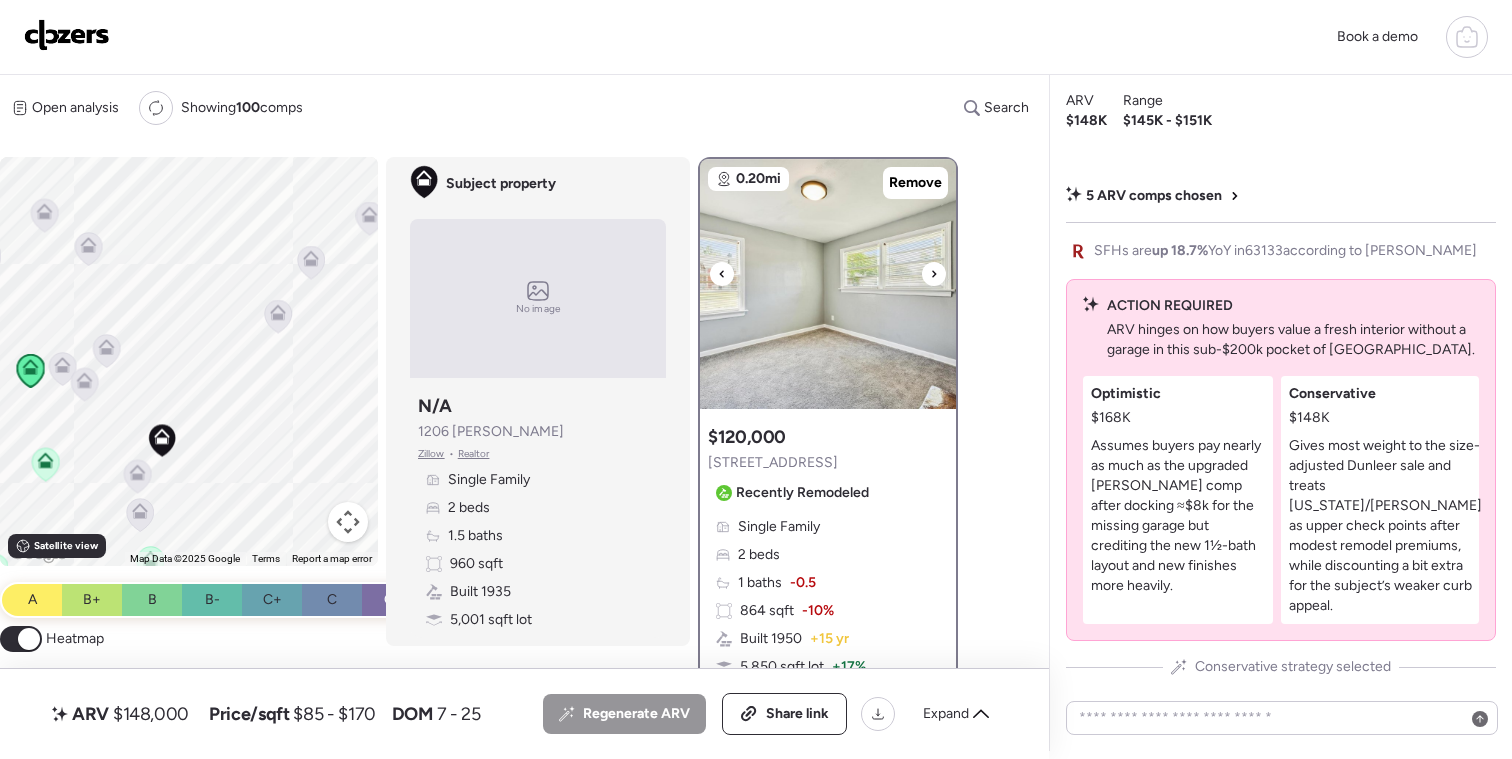 click at bounding box center [934, 274] 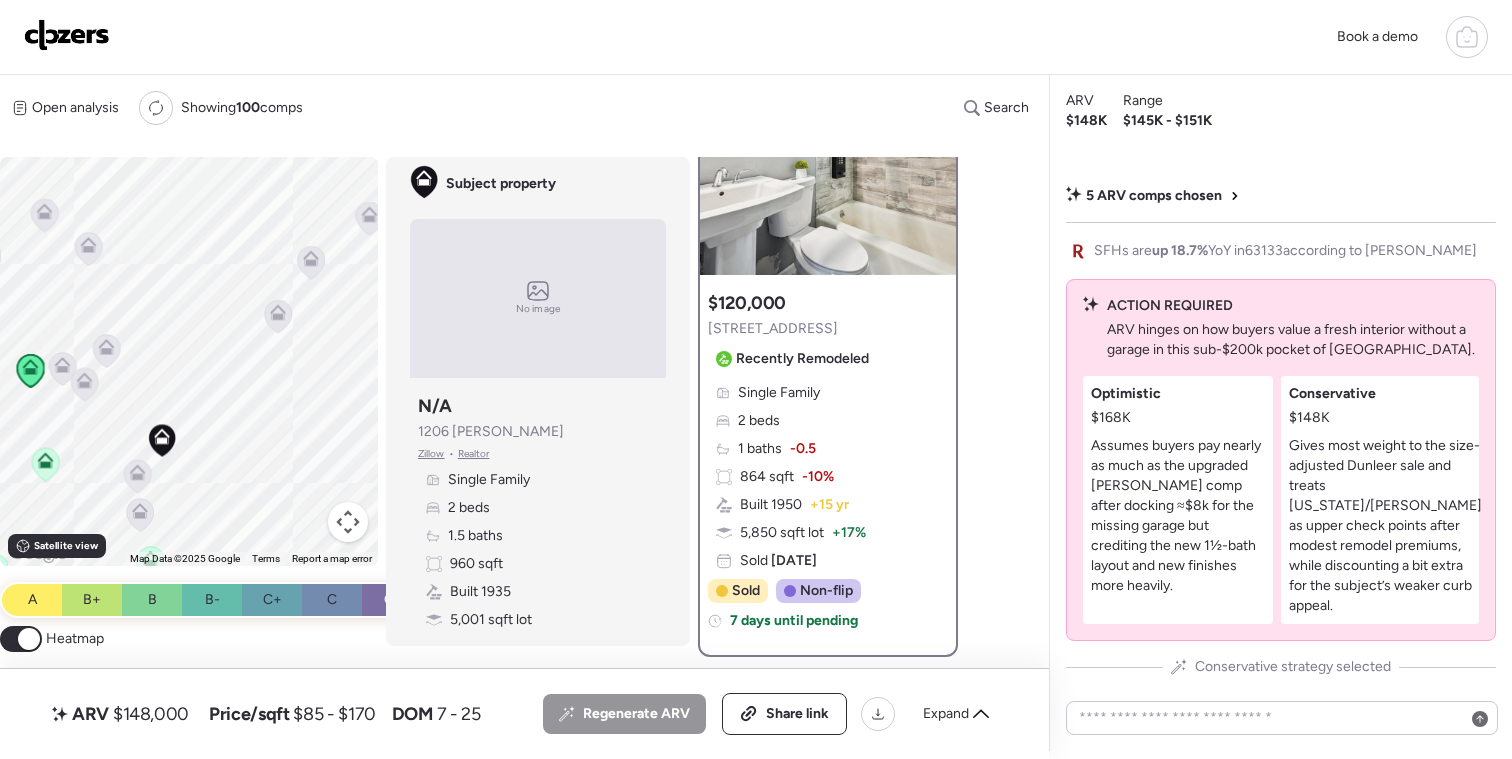 scroll, scrollTop: 158, scrollLeft: 0, axis: vertical 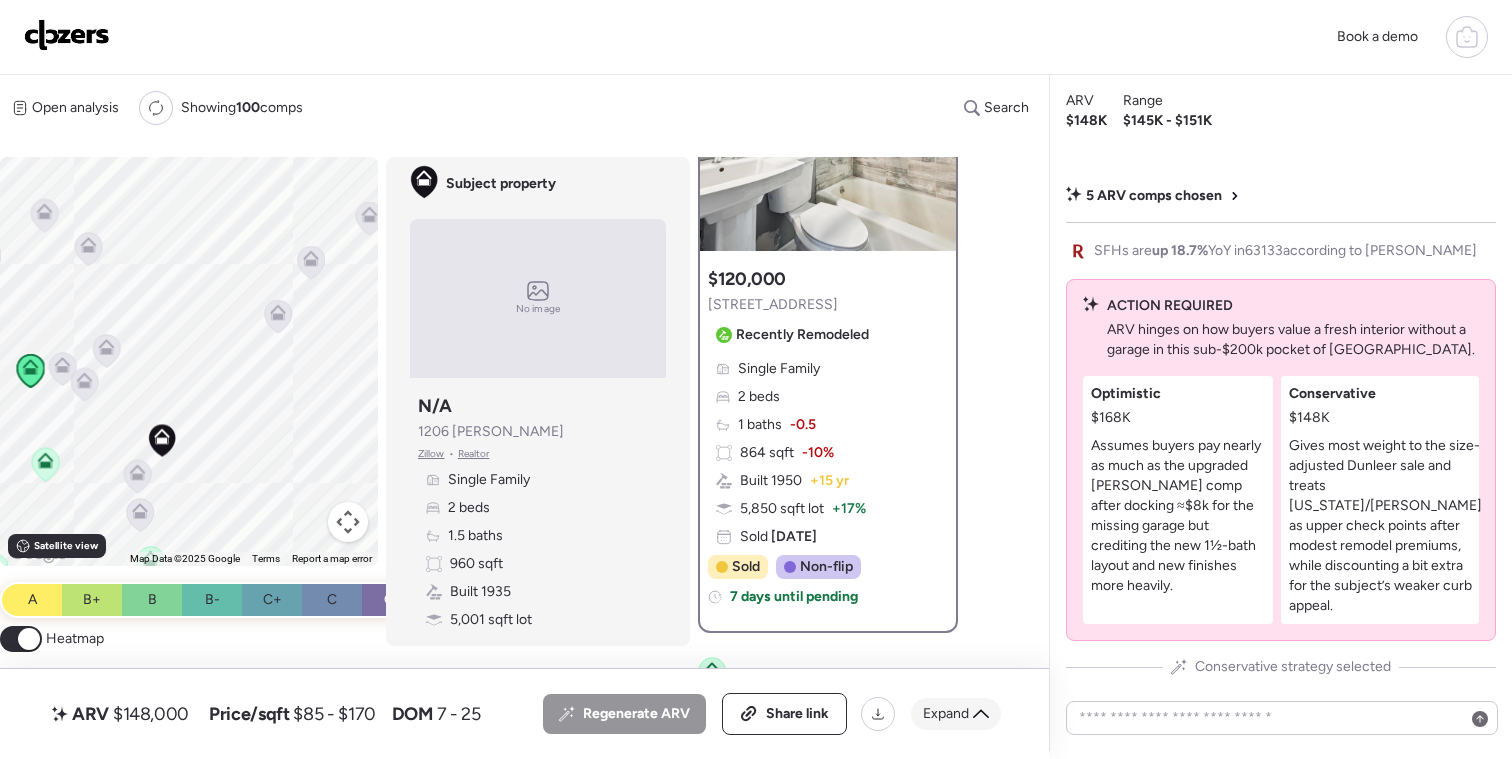 click on "Expand" at bounding box center [946, 714] 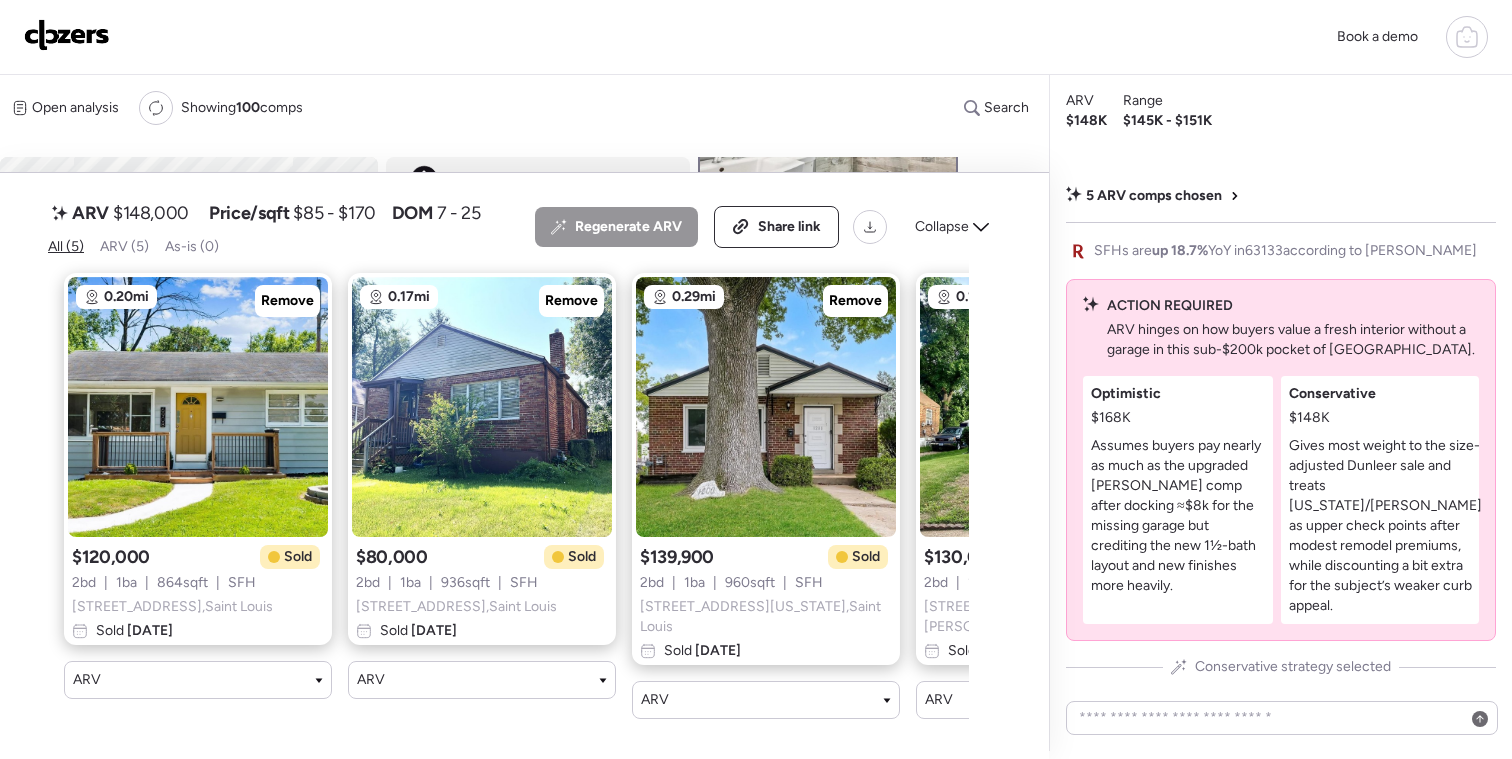 click on "Open analysis Re-run report Showing  100  comps Search Comps list Analysis To navigate, press the arrow keys. To activate drag with keyboard, press Alt + Enter. Once in keyboard drag state, use the arrow keys to move the marker. To complete the drag, press the Enter key. To cancel, press Escape. Keyboard shortcuts Map Data Map Data ©2025 Google Map data ©2025 Google 100 m  Click to toggle between metric and imperial units Terms Report a map error Satellite view A B+ B B- C+ C C- D Heatmap Subject property No image Subject property N/A 1206 [PERSON_NAME] Zillow • Realtor Single Family 2 beds 1.5 baths 960 sqft Built 1935 5,001 sqft lot 0.20mi Remove Suggested comp $120,000 [STREET_ADDRESS] Recently Remodeled Single Family 2 beds 1 baths -0.5 864 sqft -10% Built 1950 + 15 yr 5,850 sqft lot + 17% Sold   [DATE] Sold Non-flip Non-flip Excellent condition comp, but not remodeled specifically for re-sale. 7 days until pending [DATE] Listed $120,000 7 days until pending 7 total days on market Pending +" at bounding box center [520, 413] 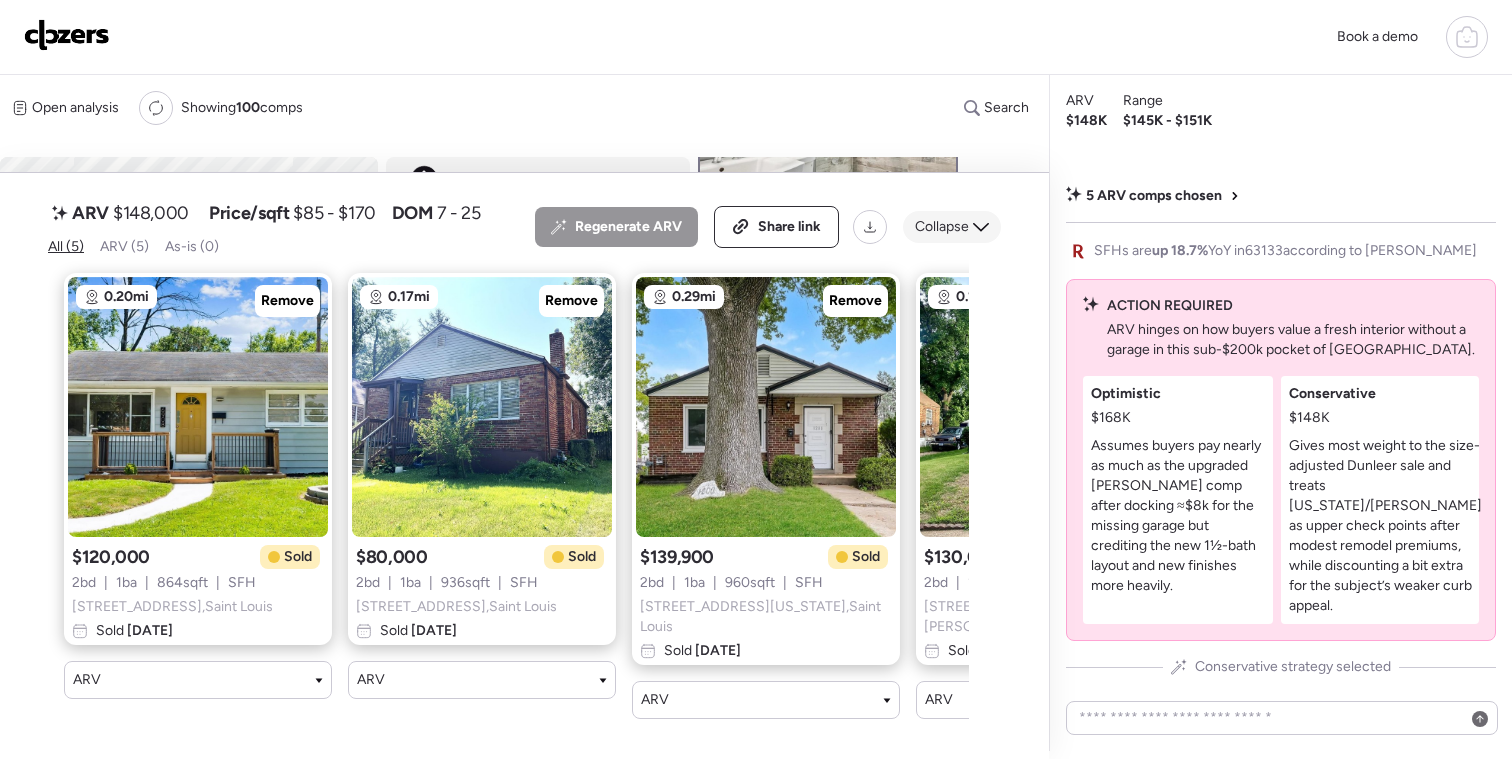 click 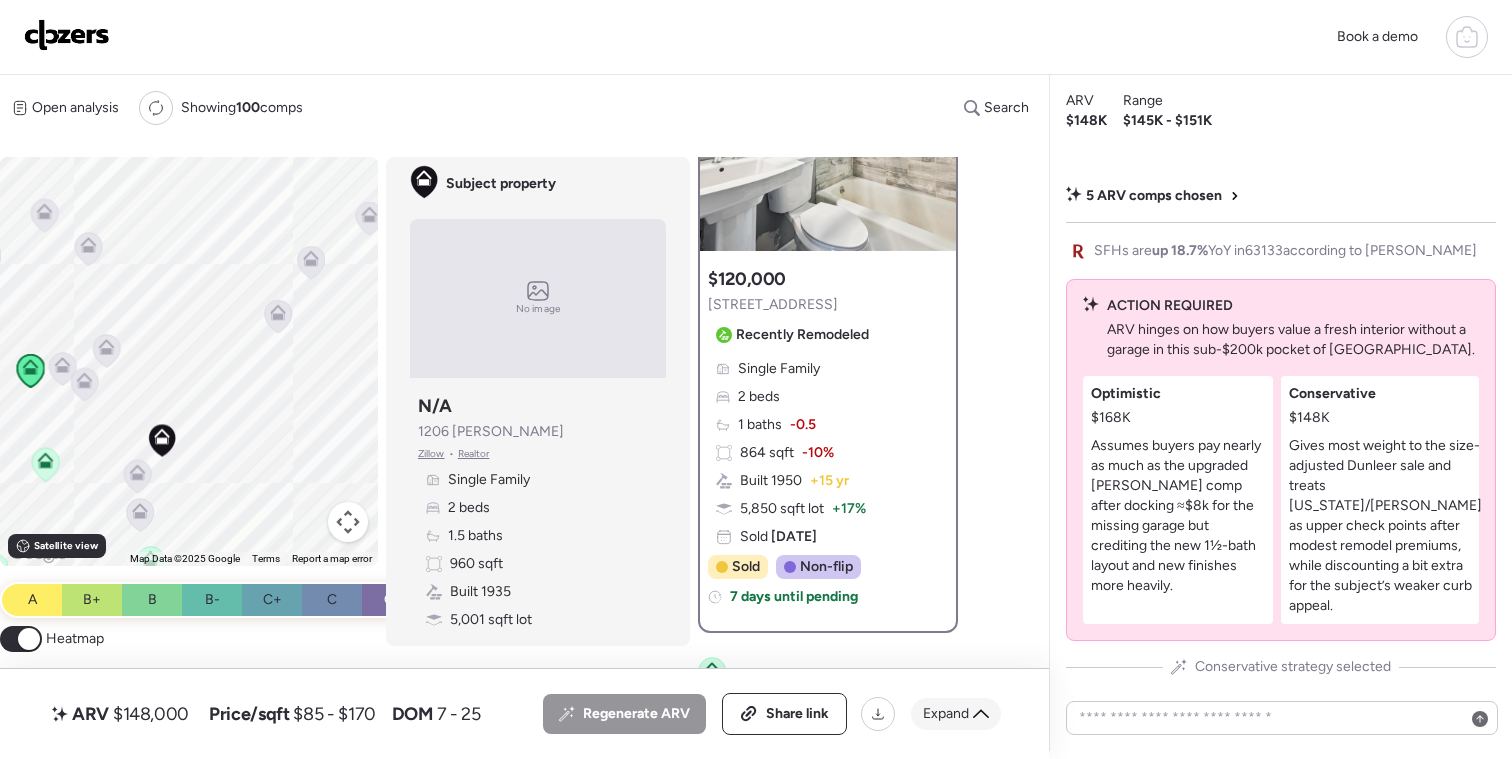 click on "Expand" at bounding box center [946, 714] 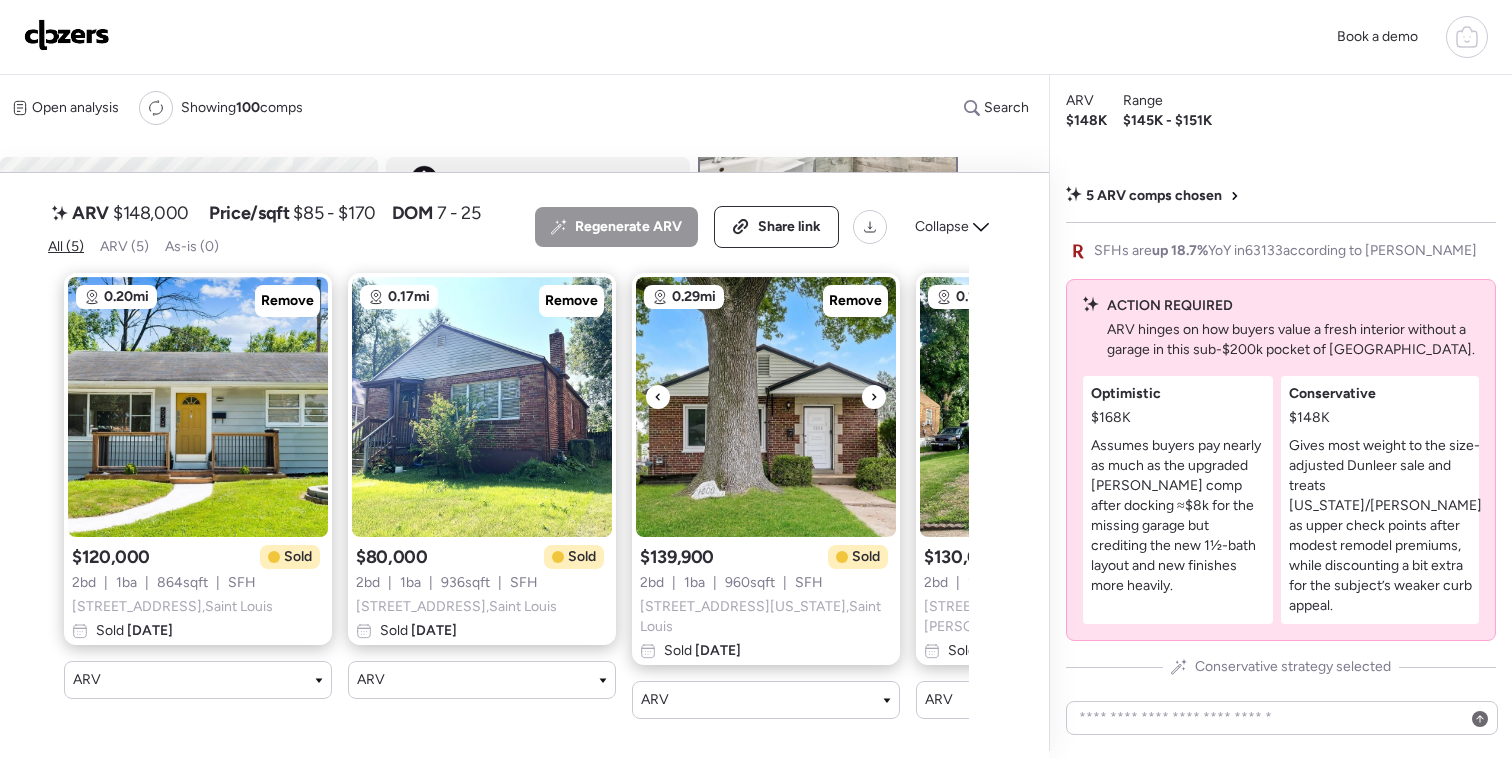 click at bounding box center (766, 407) 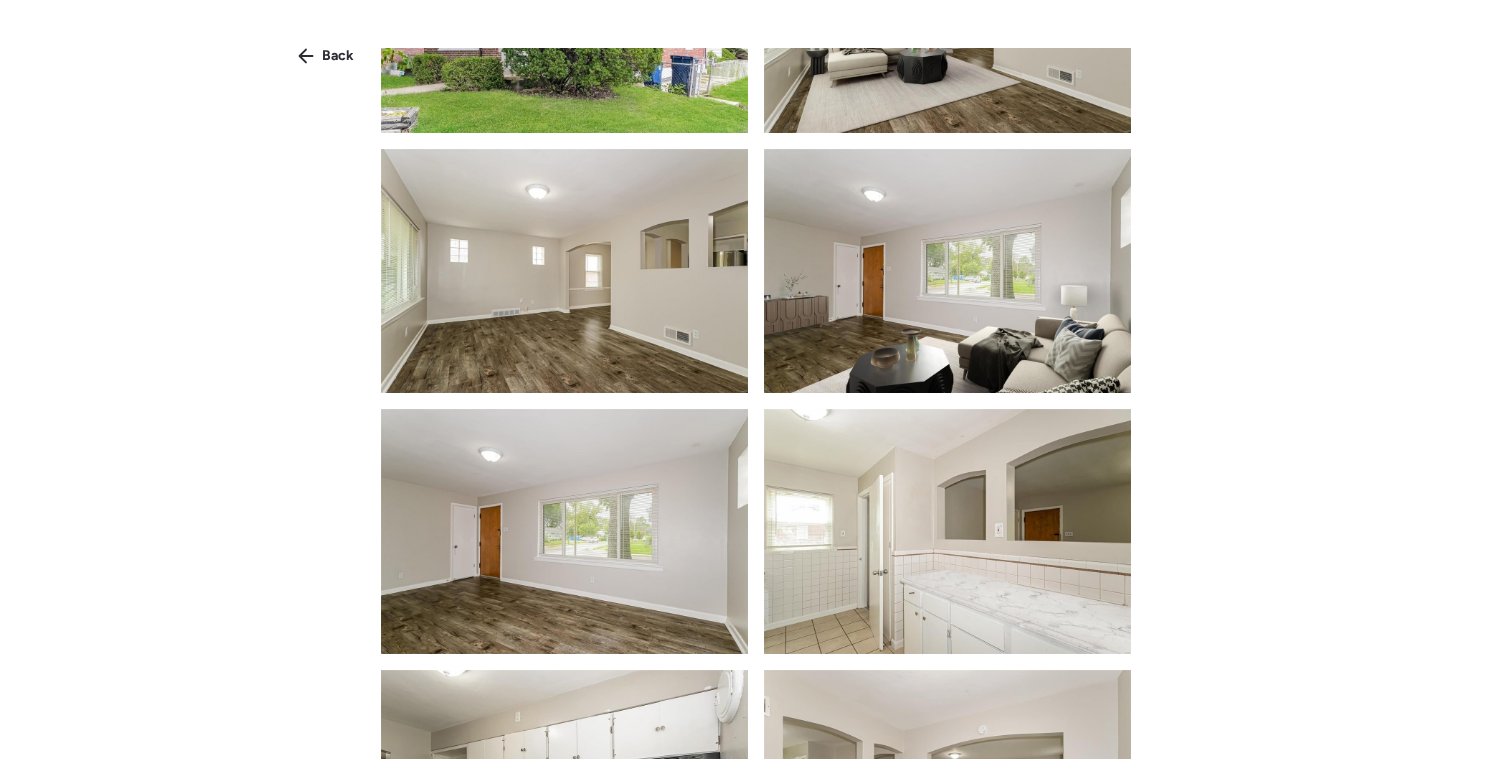 scroll, scrollTop: 0, scrollLeft: 0, axis: both 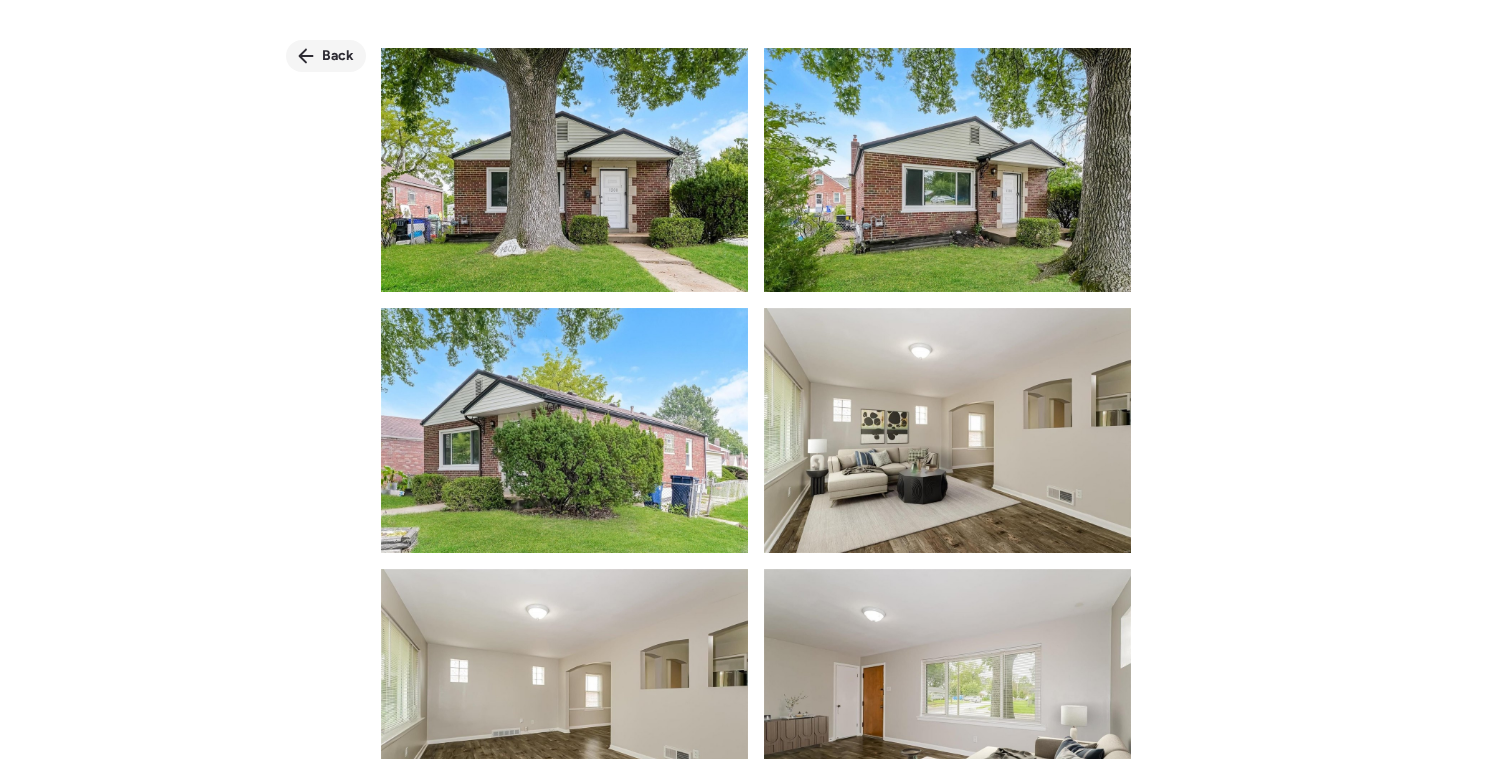 click on "Back" at bounding box center [338, 56] 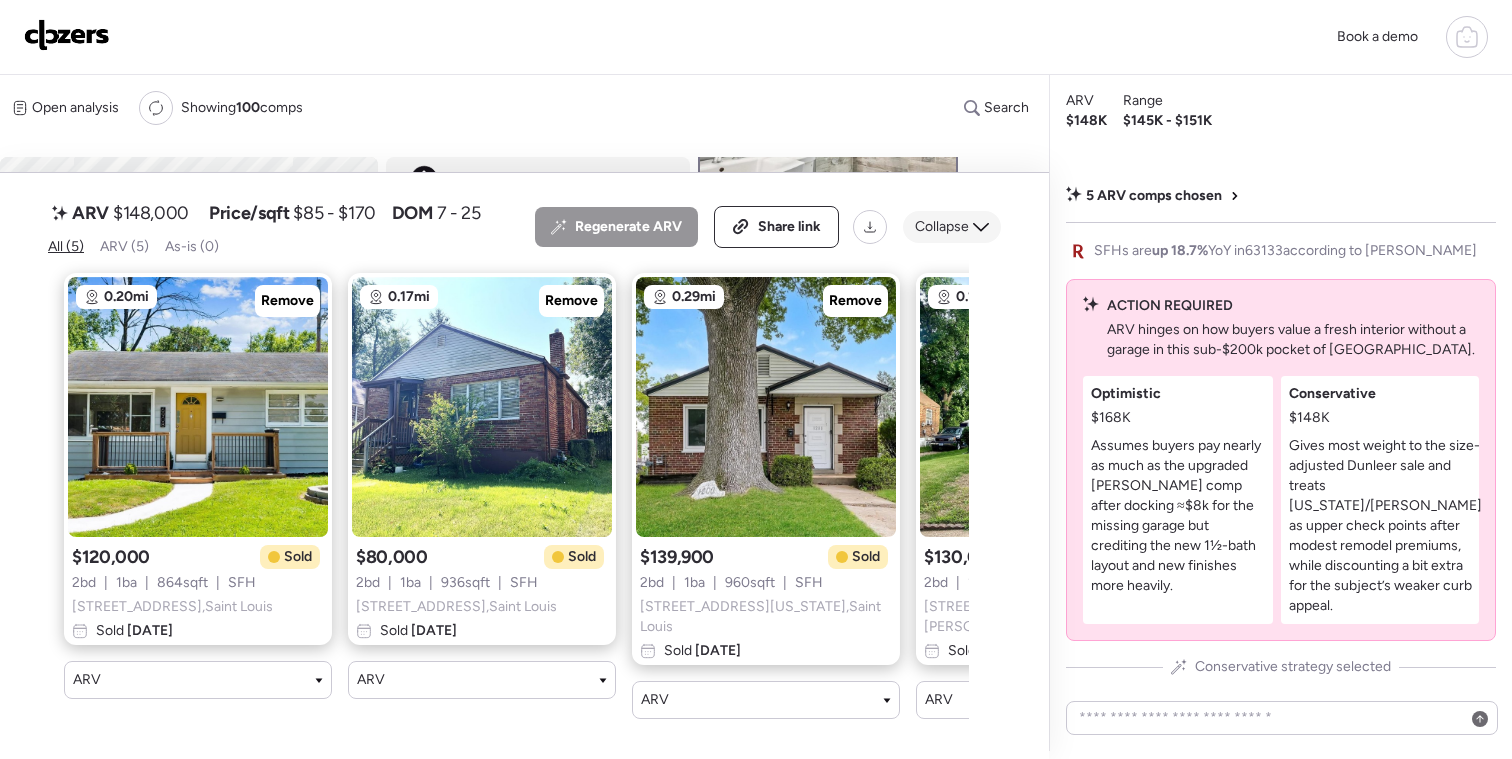 click on "Collapse" at bounding box center [942, 227] 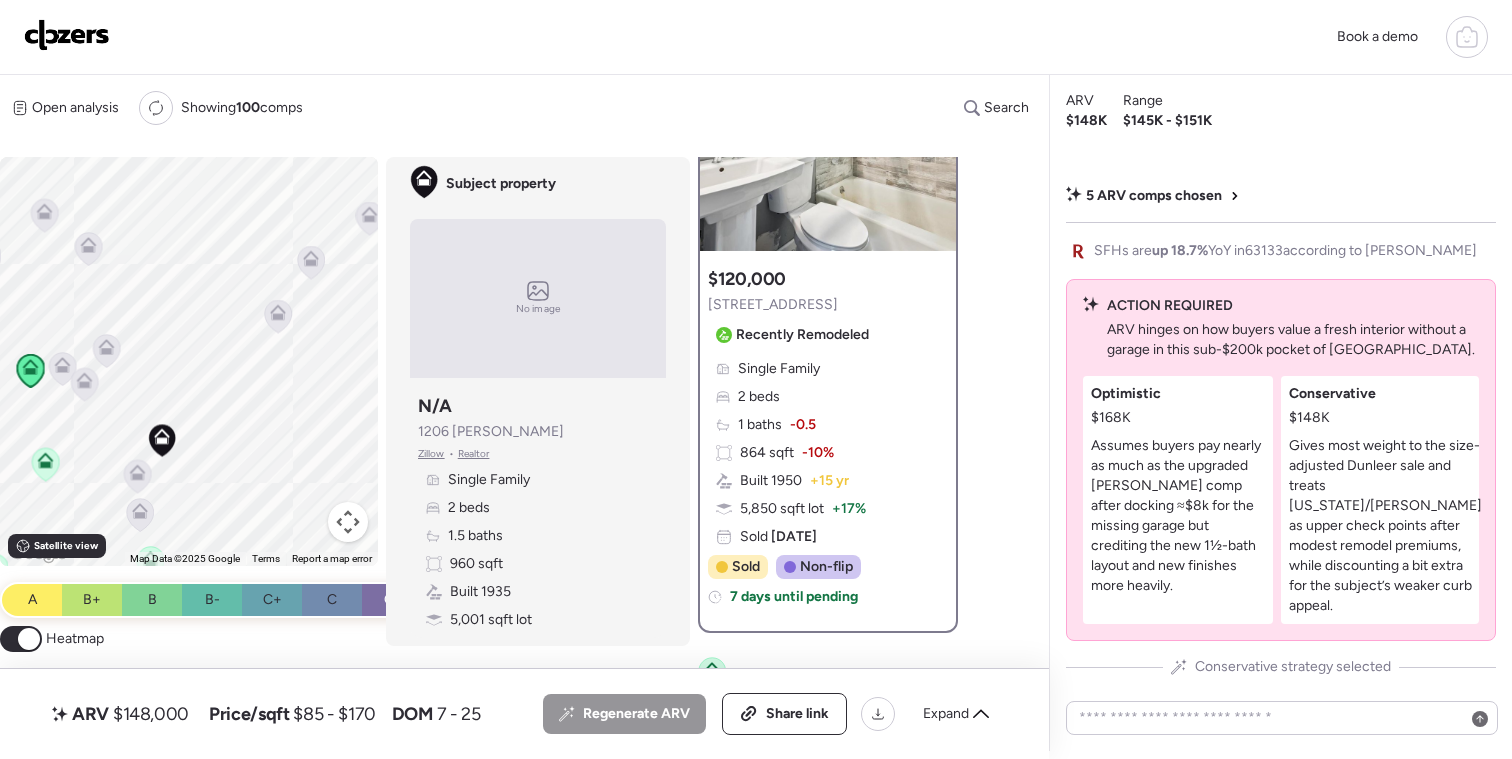 click 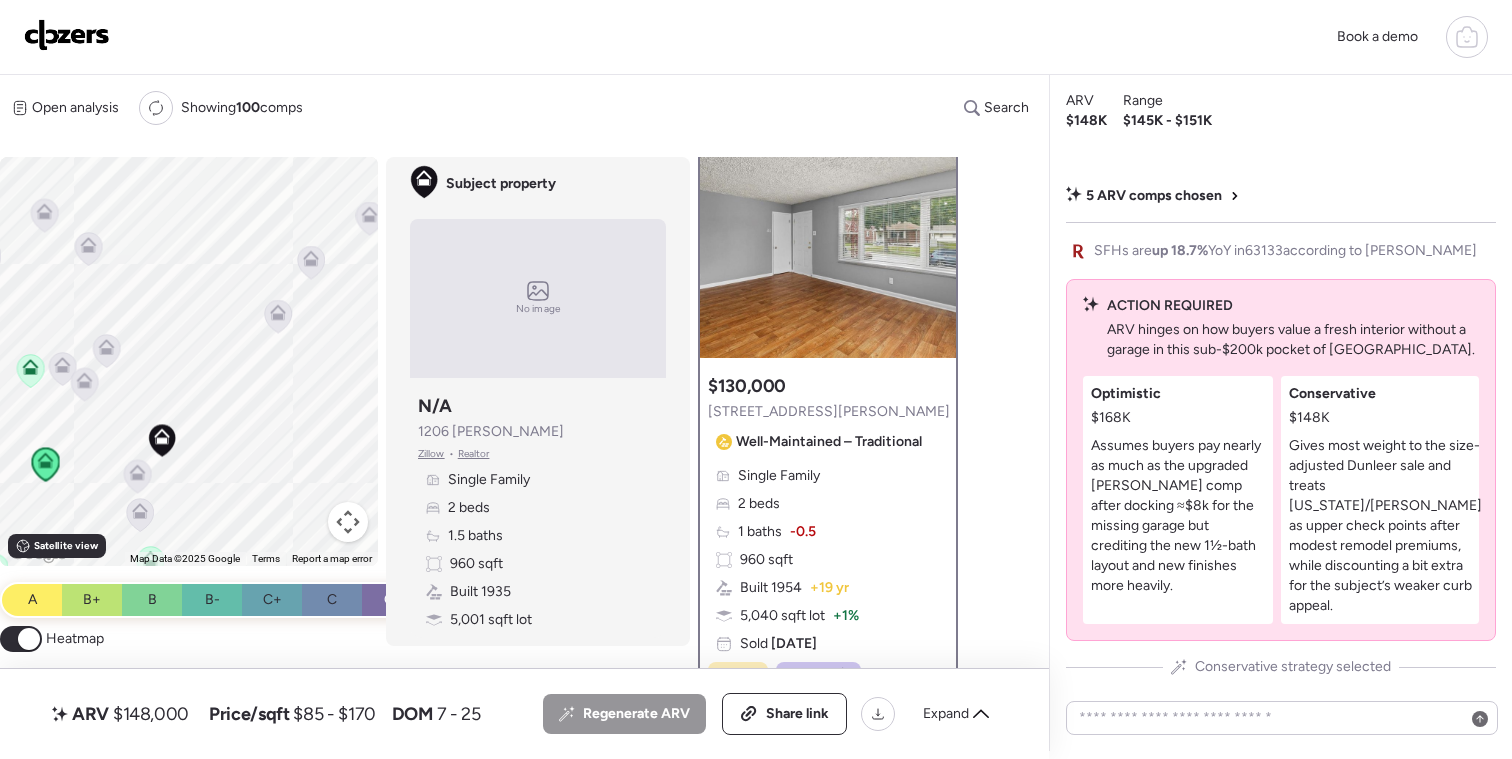 scroll, scrollTop: 0, scrollLeft: 0, axis: both 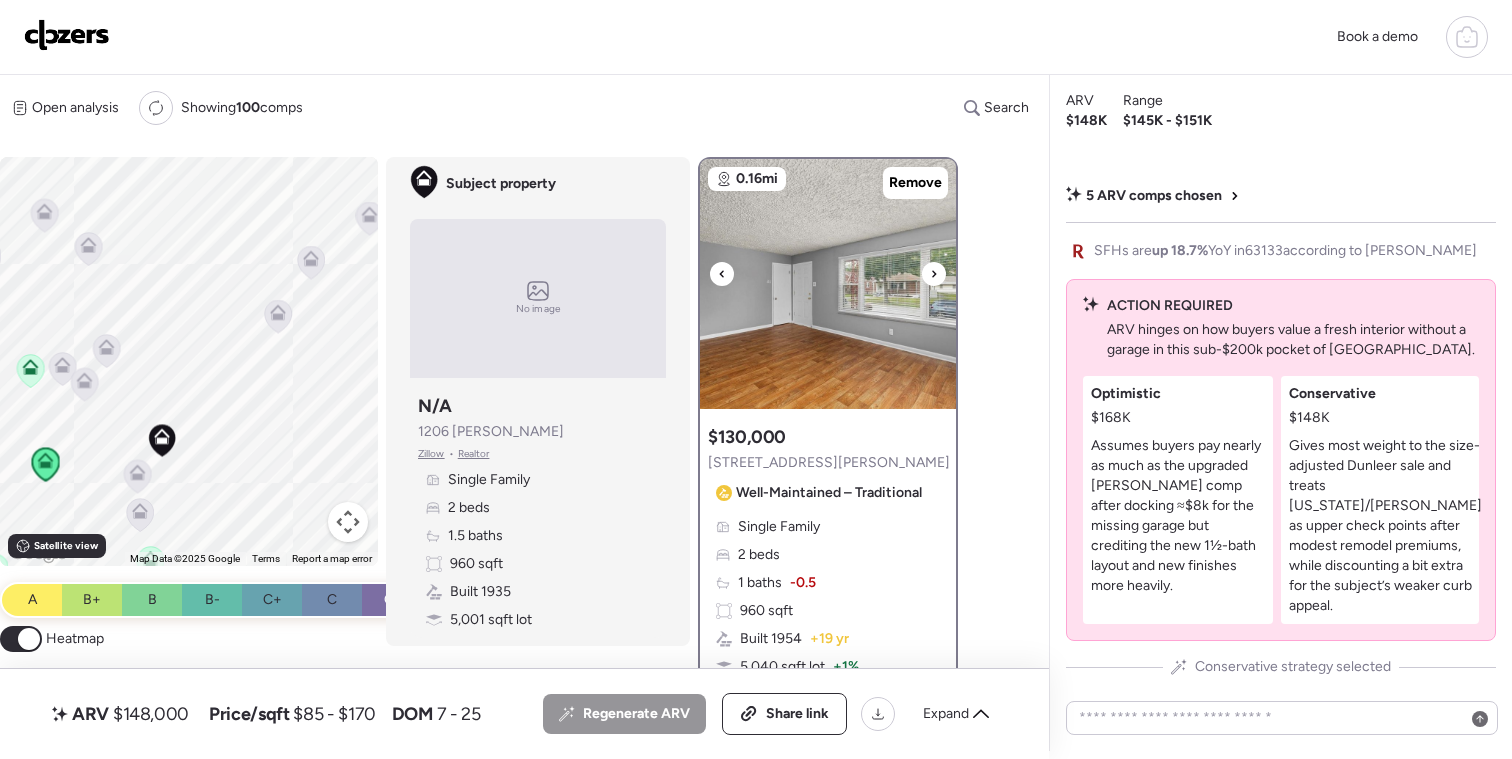click at bounding box center [934, 274] 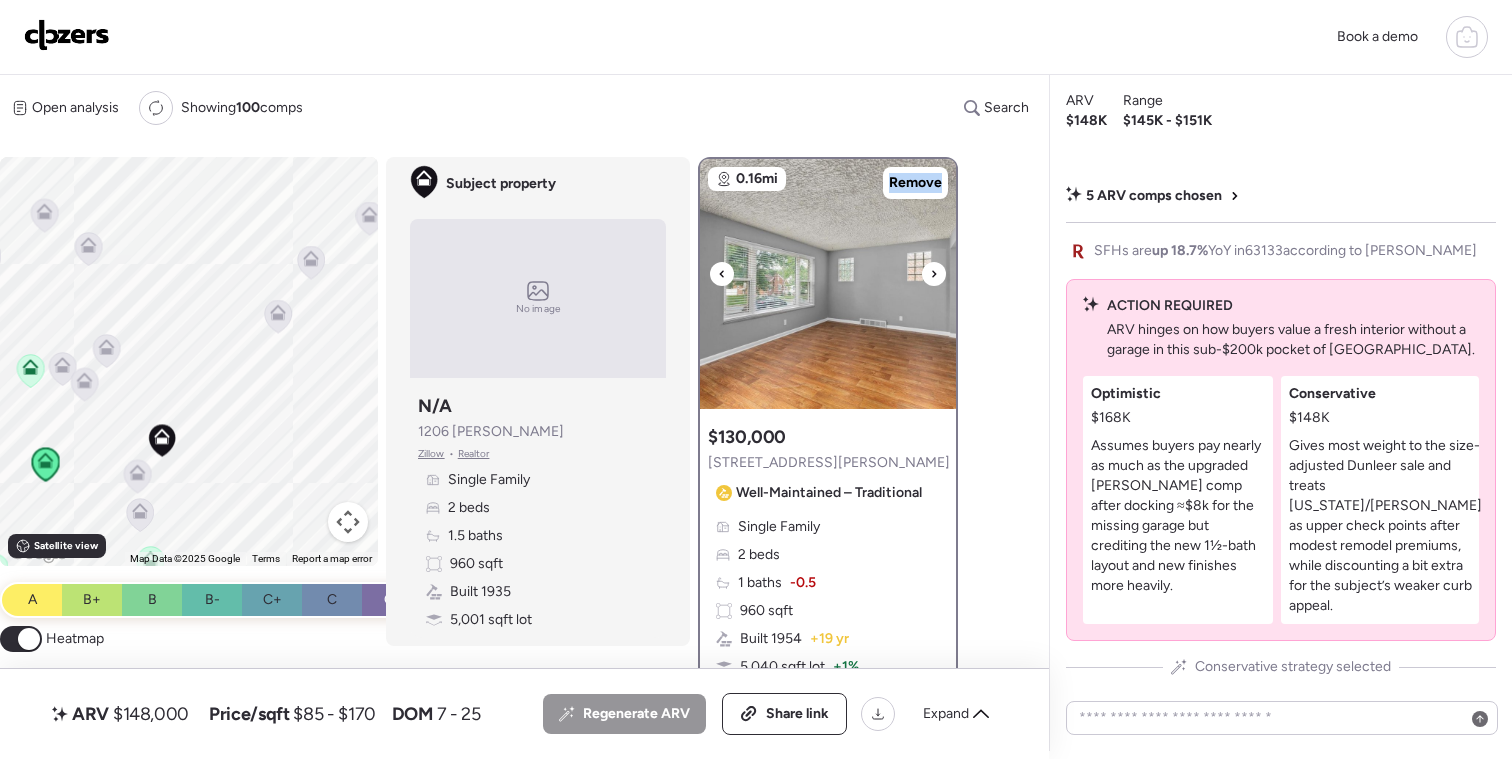 click at bounding box center (934, 274) 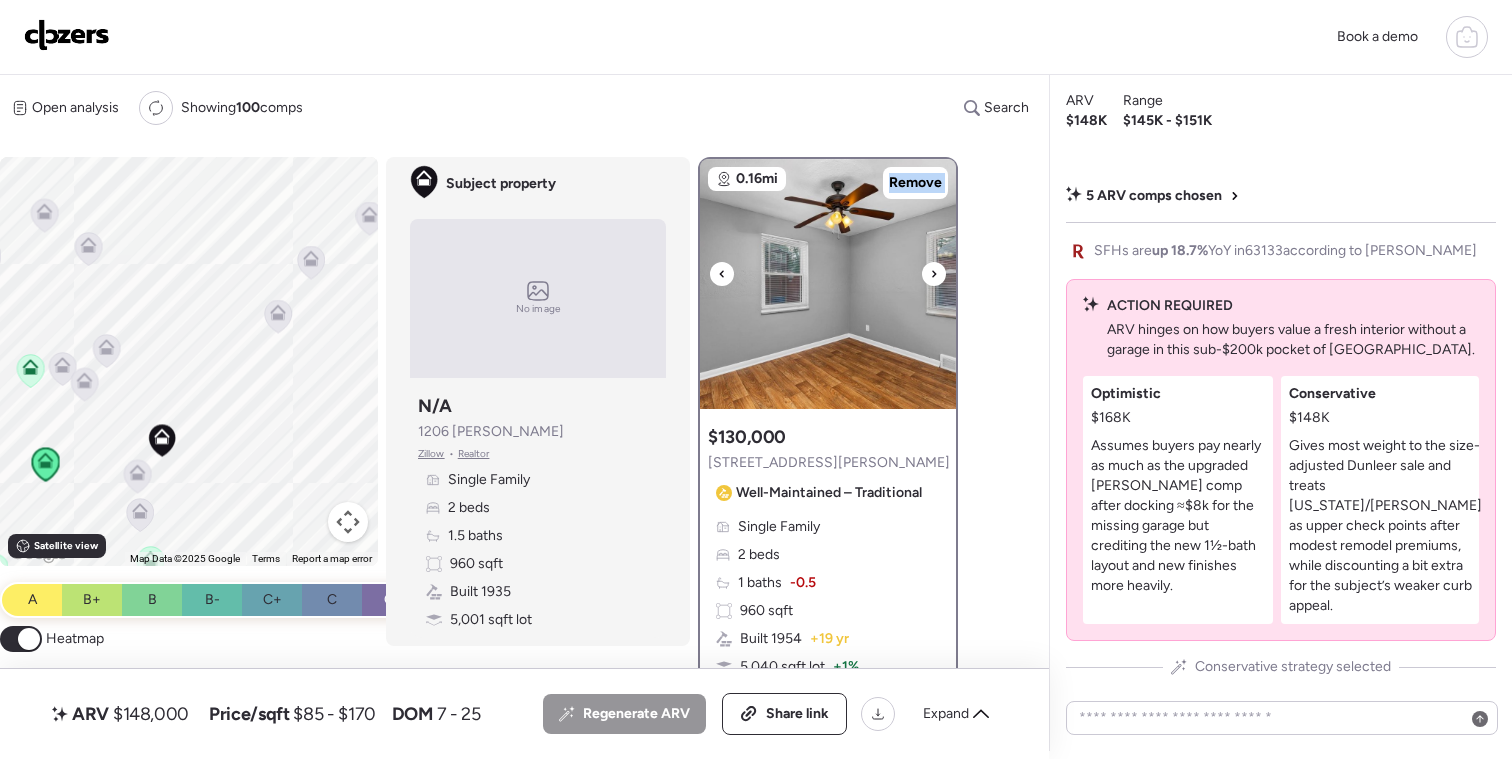 click at bounding box center [934, 274] 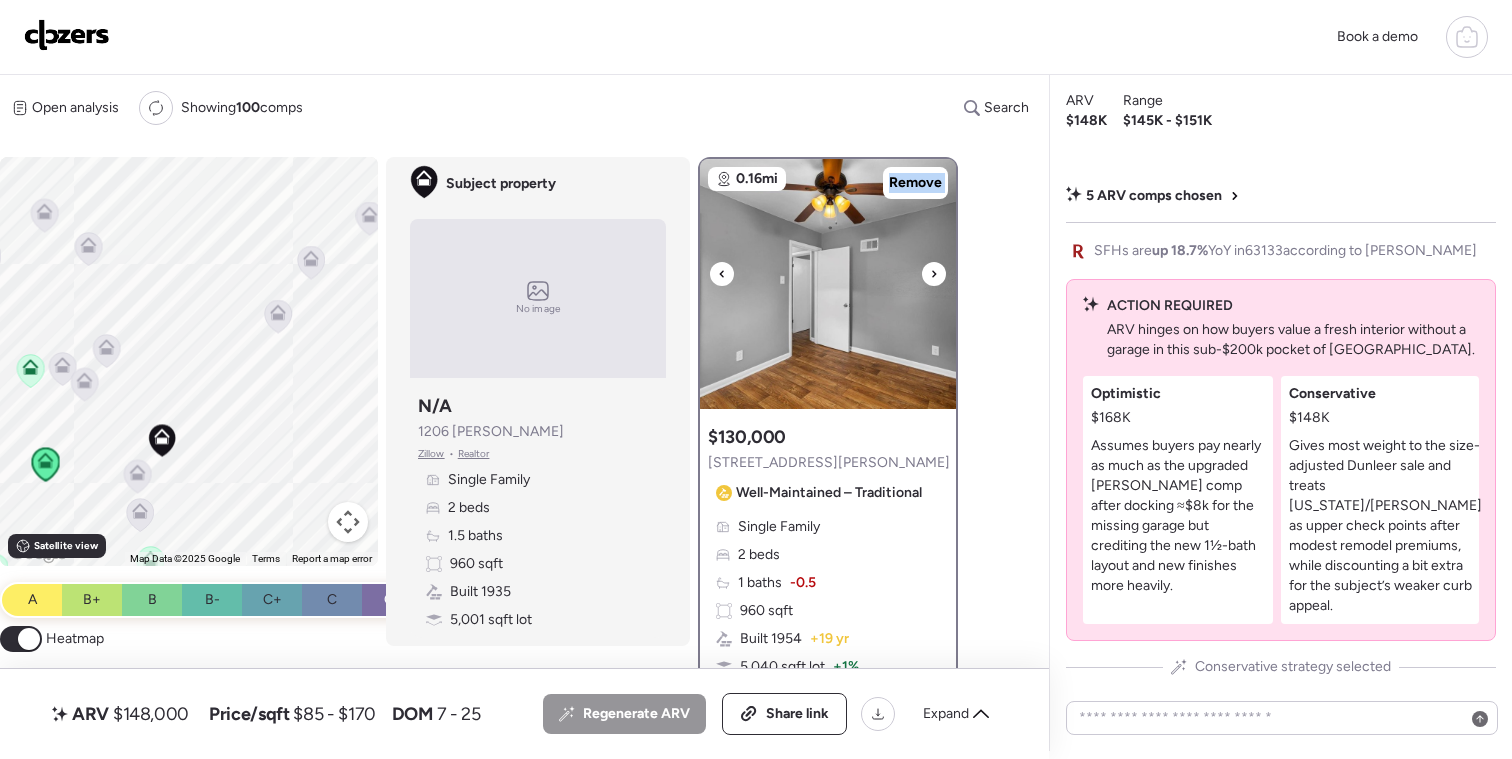 click at bounding box center [934, 274] 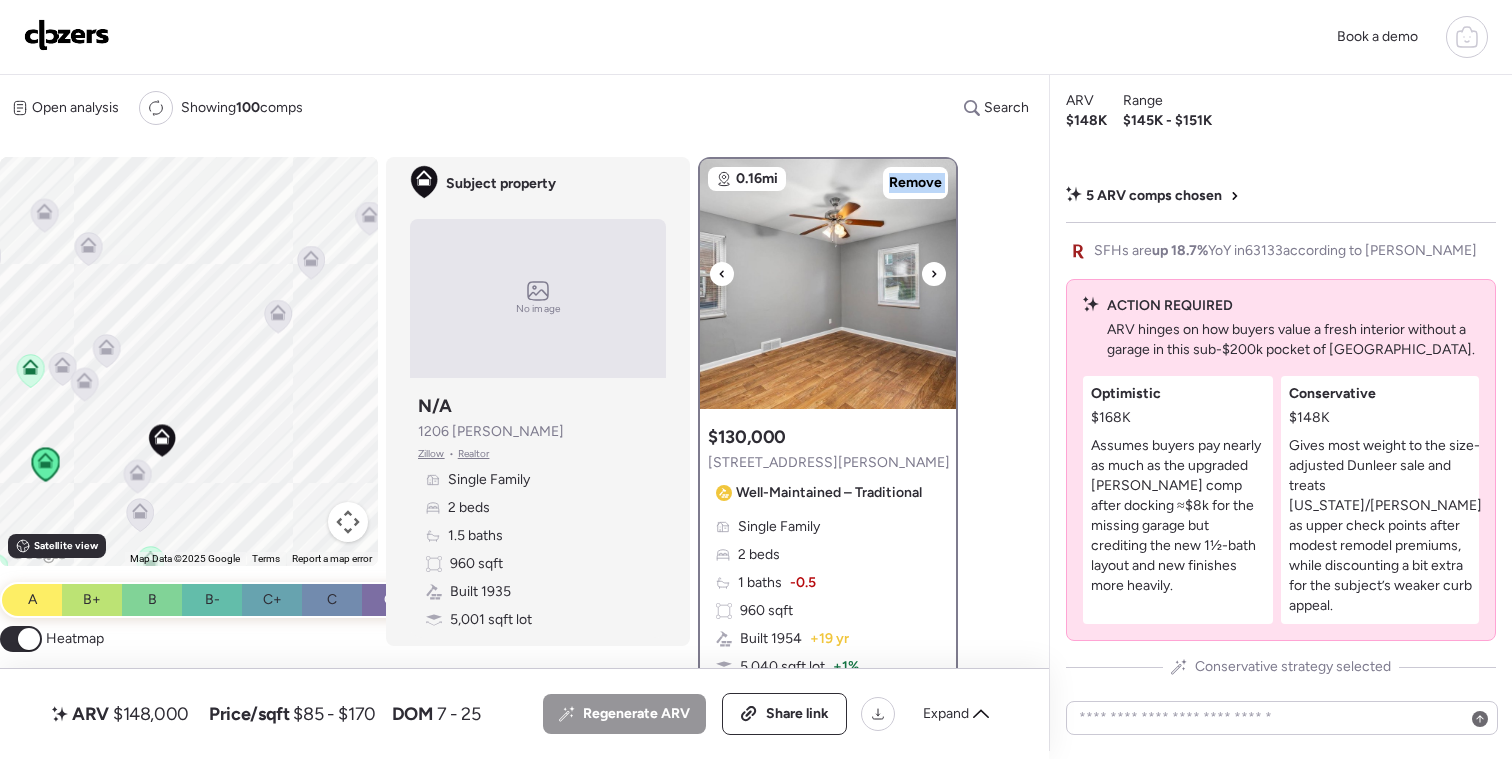 click at bounding box center [934, 274] 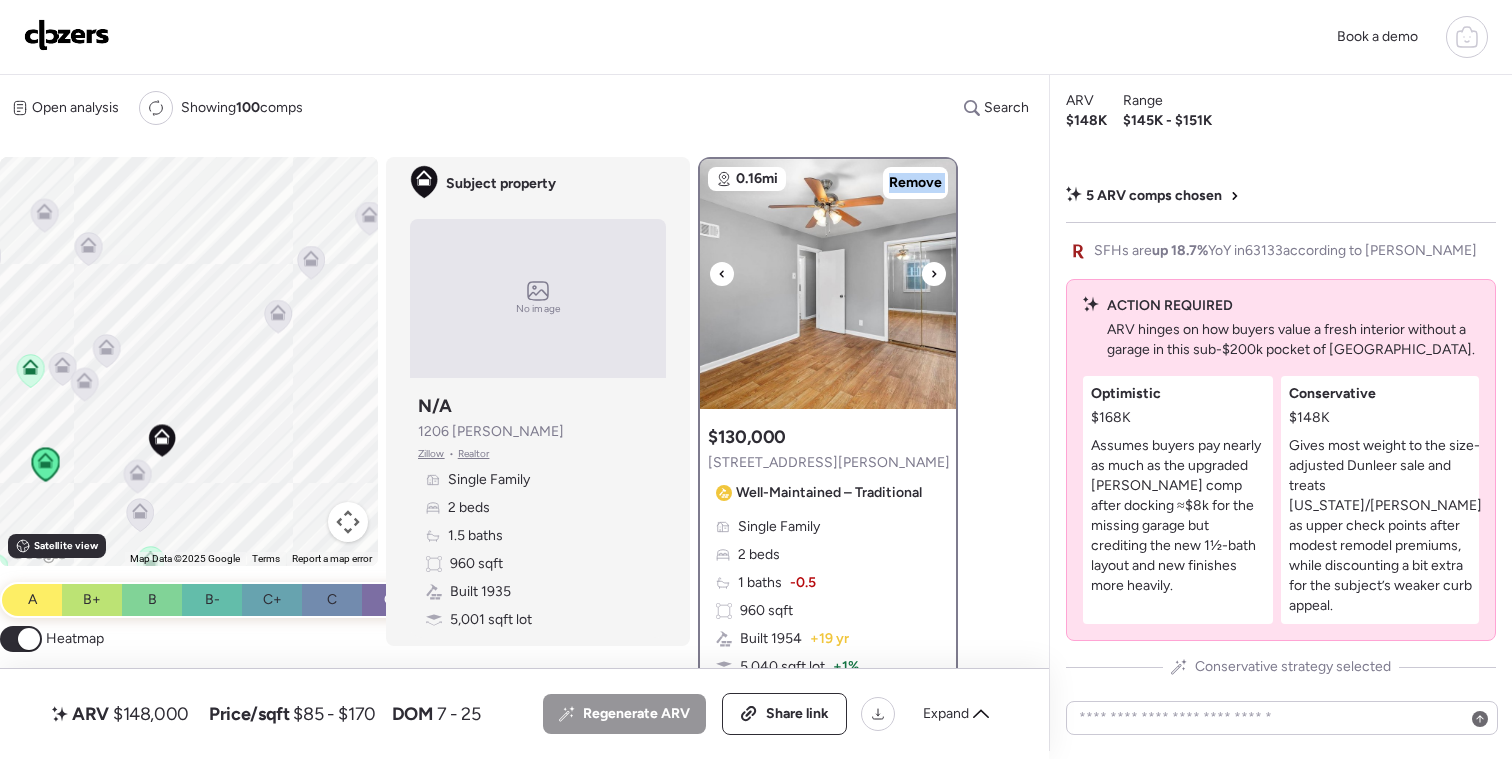 click at bounding box center (934, 274) 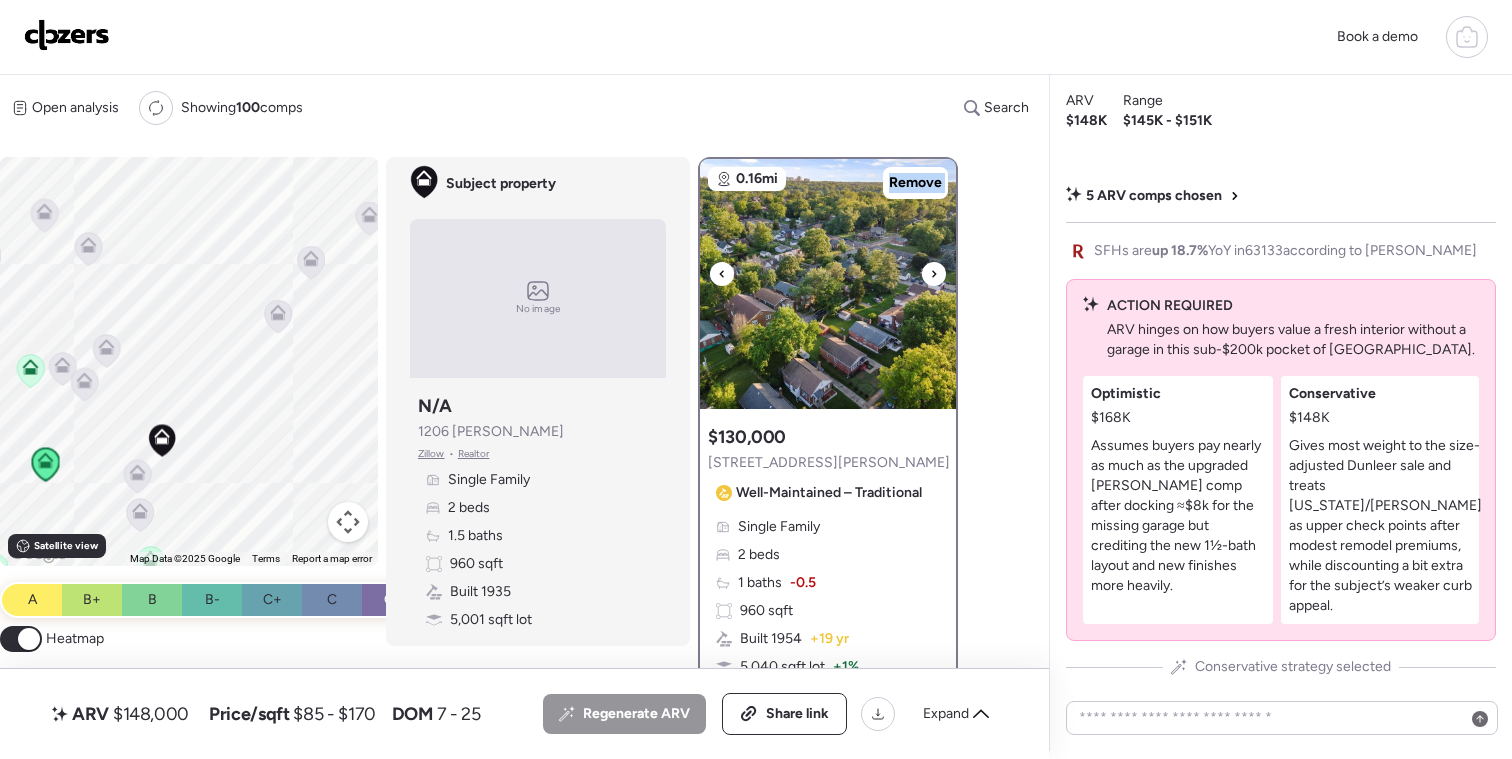 click at bounding box center [934, 274] 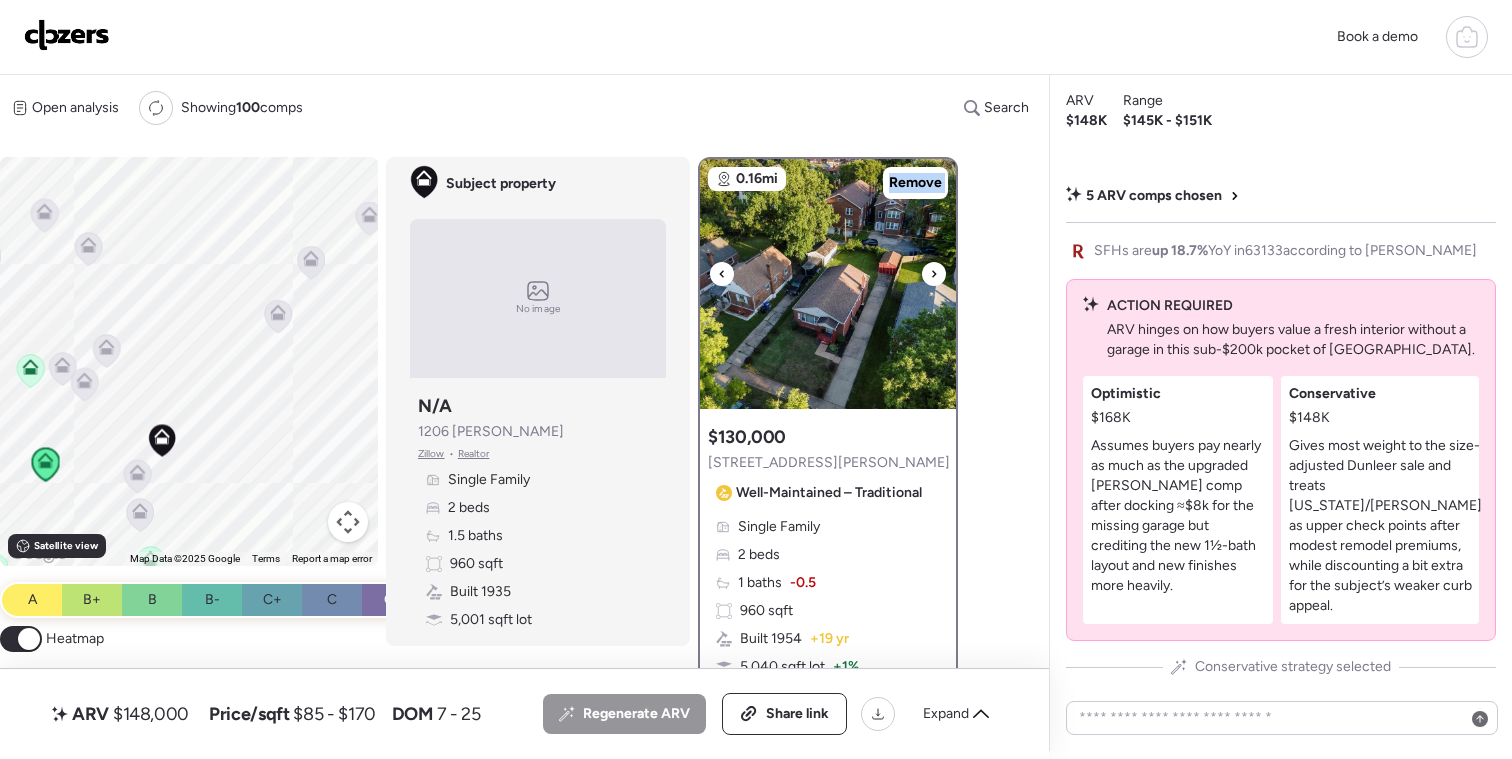 click at bounding box center [934, 274] 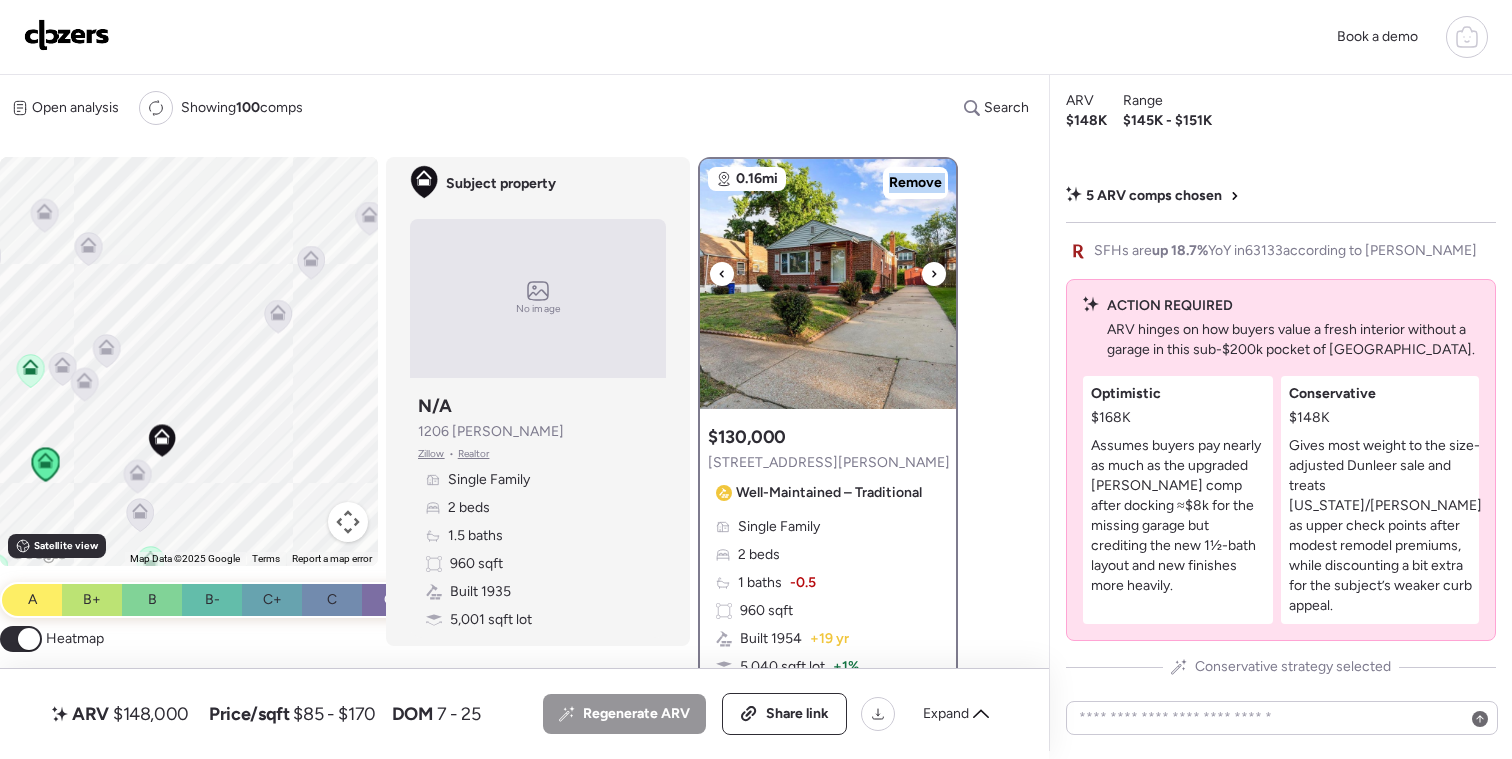 click at bounding box center [934, 274] 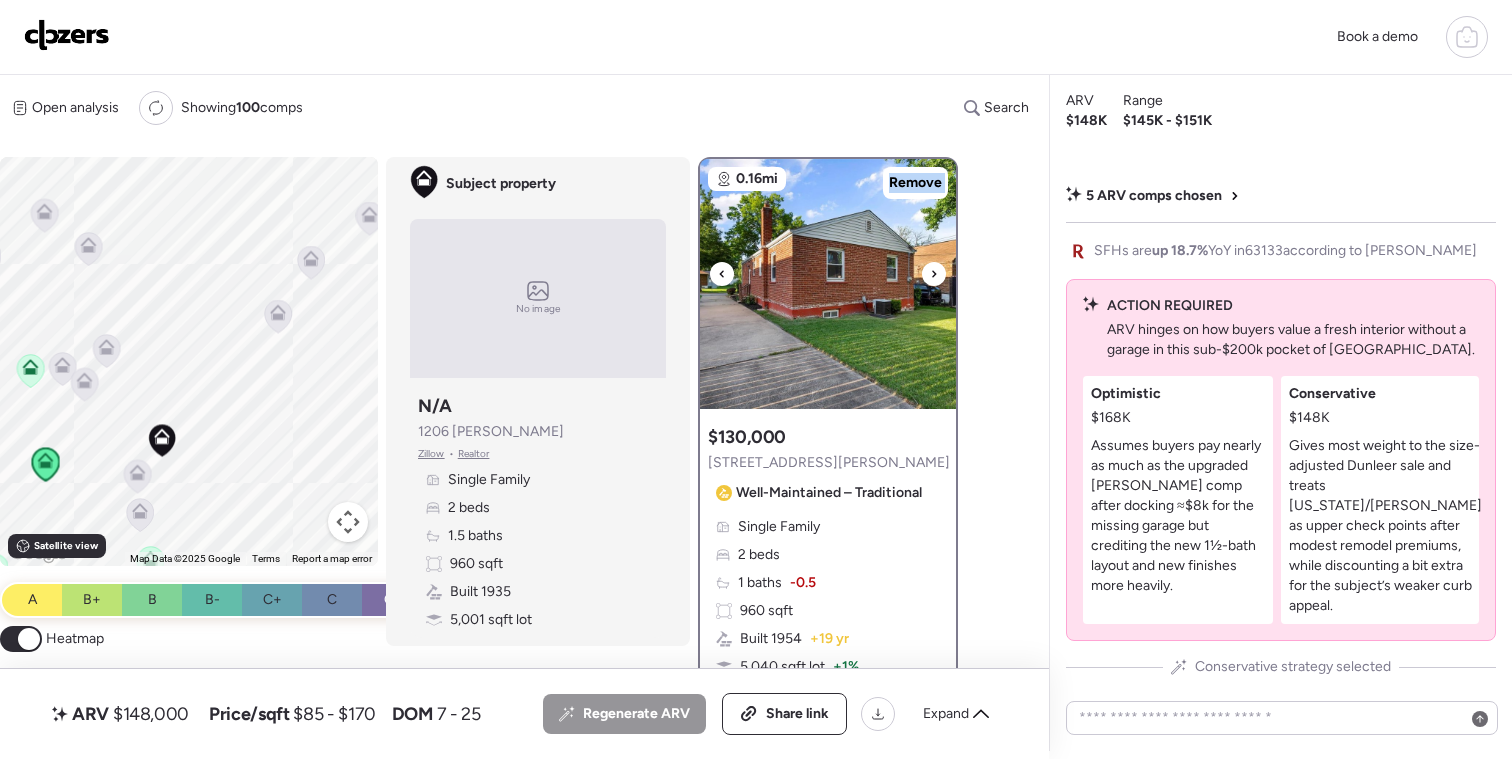 click at bounding box center [934, 274] 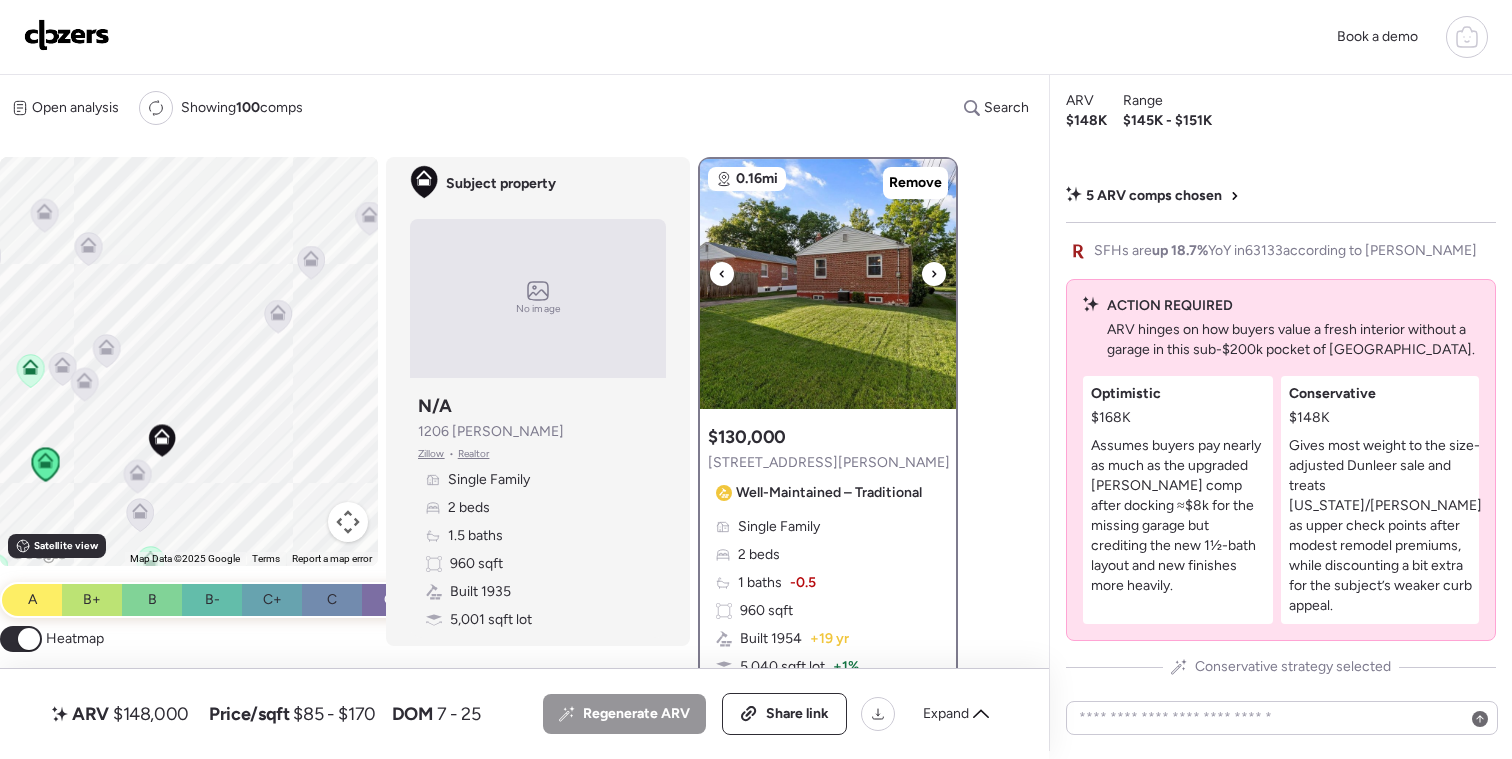 click at bounding box center [934, 274] 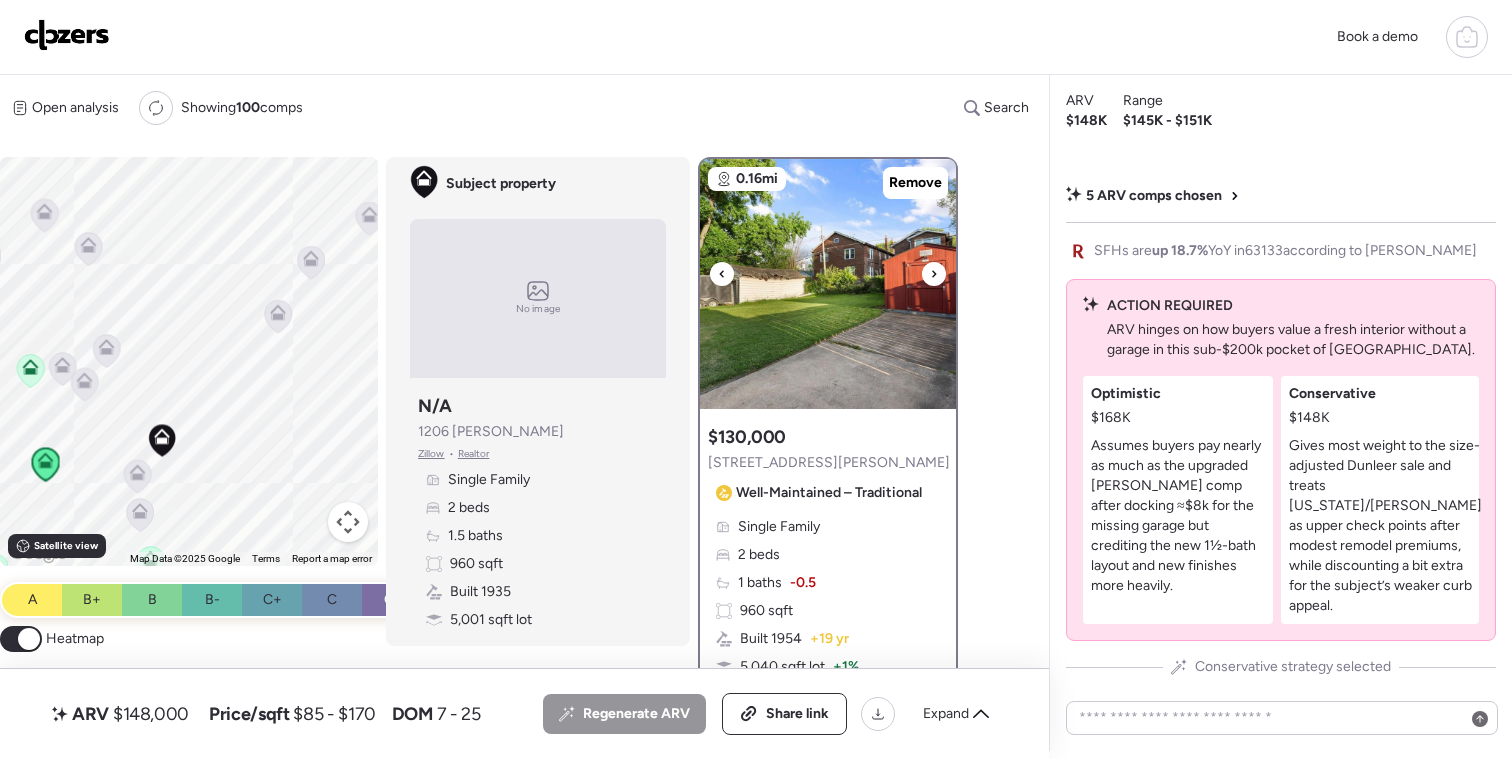 click at bounding box center (934, 274) 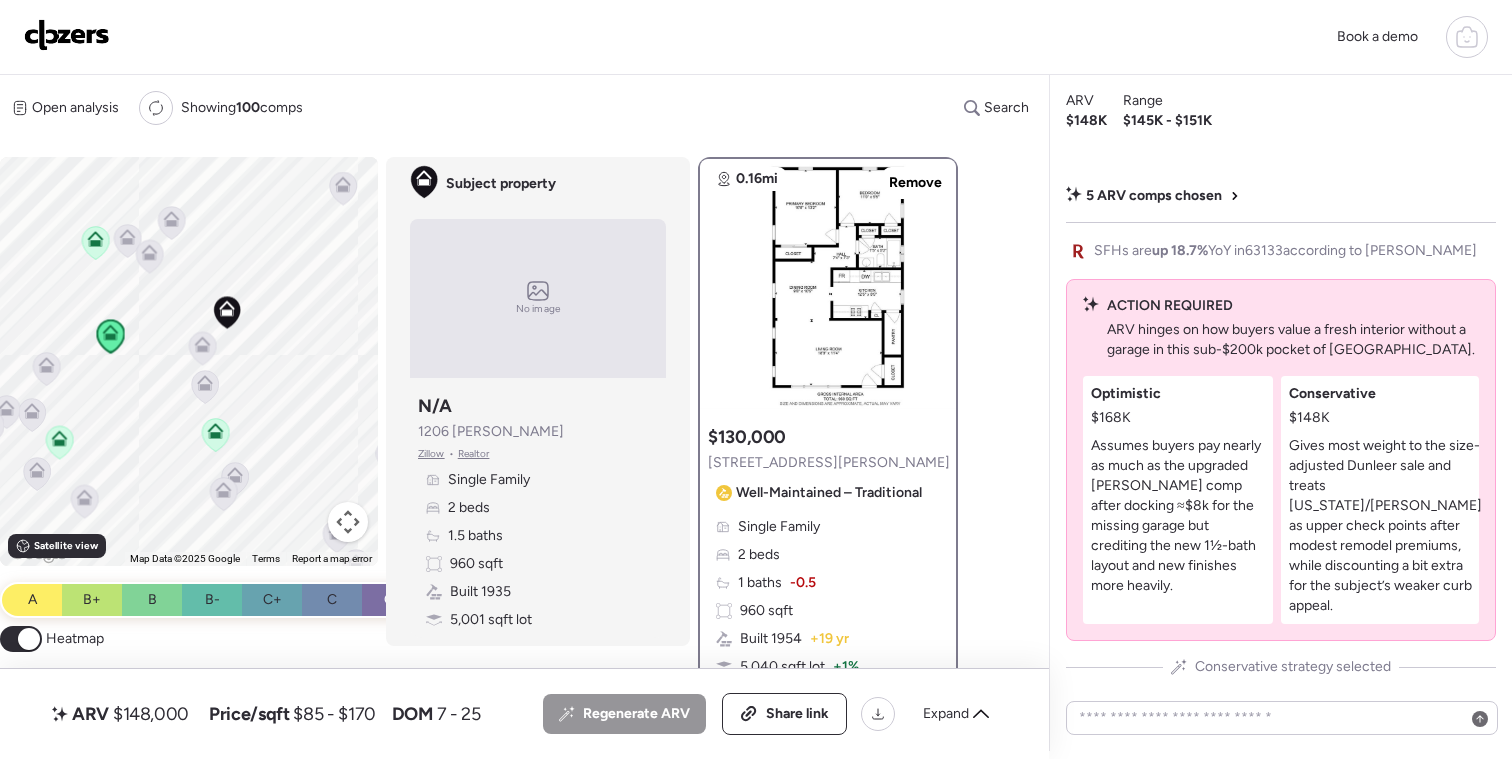 drag, startPoint x: 218, startPoint y: 491, endPoint x: 283, endPoint y: 361, distance: 145.34442 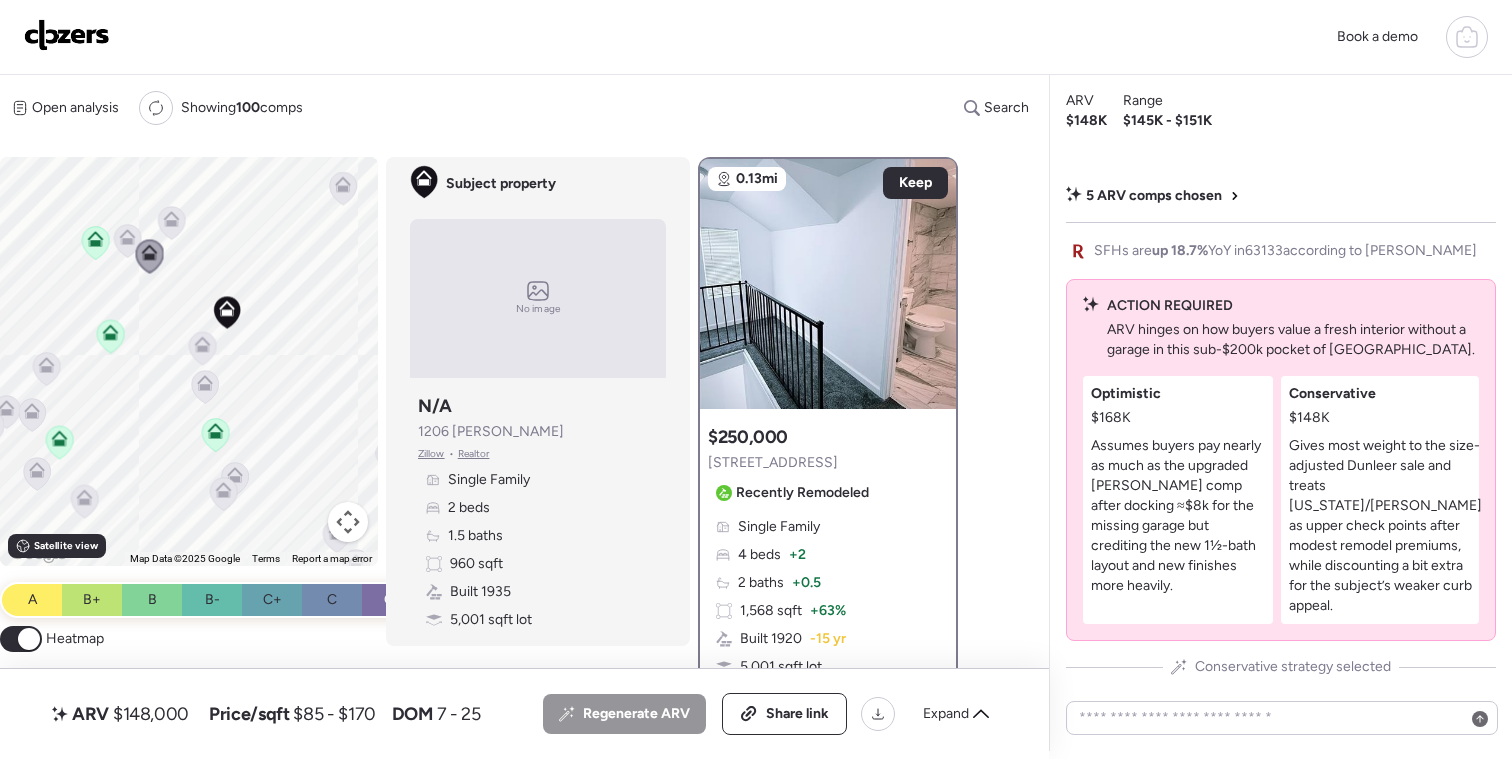 click 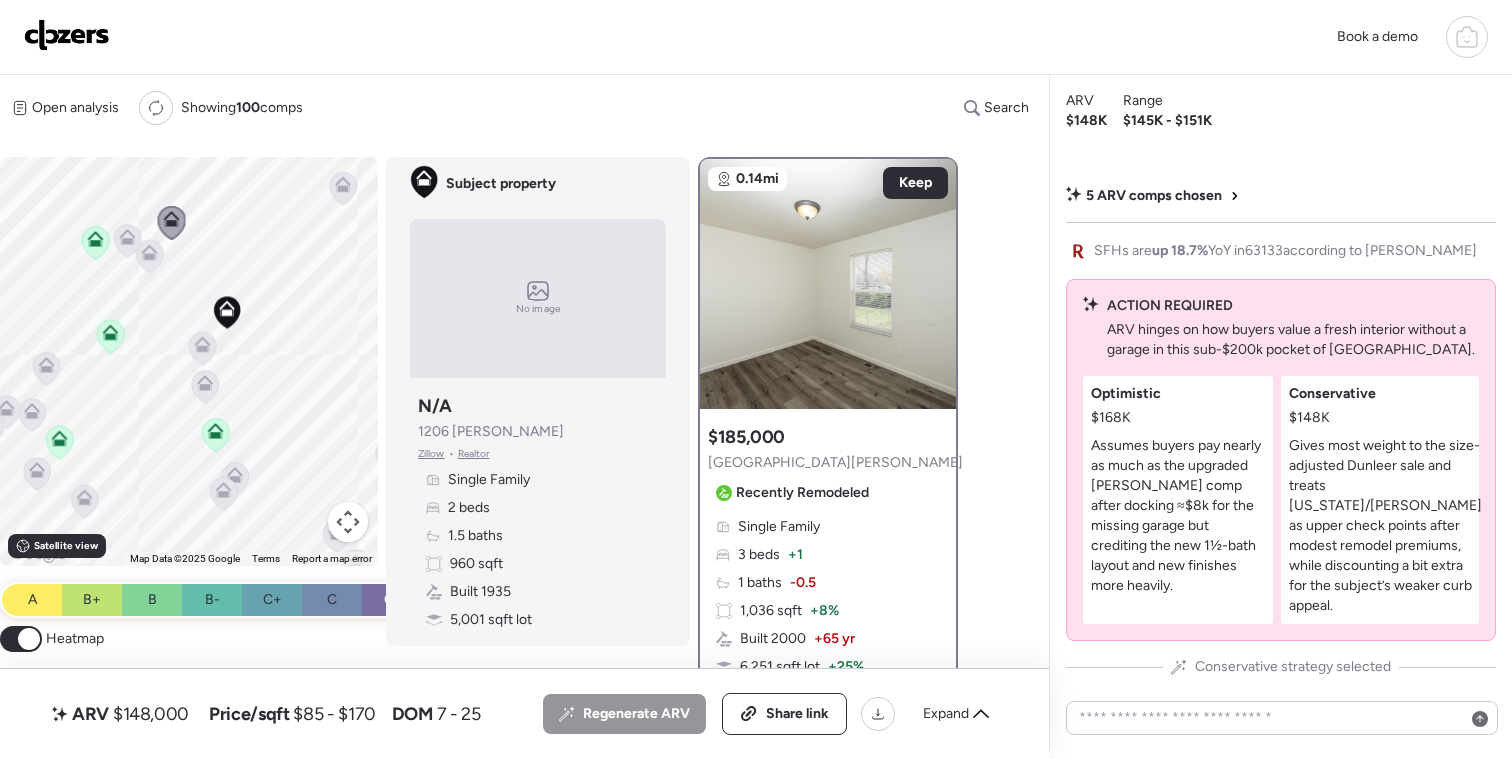 click 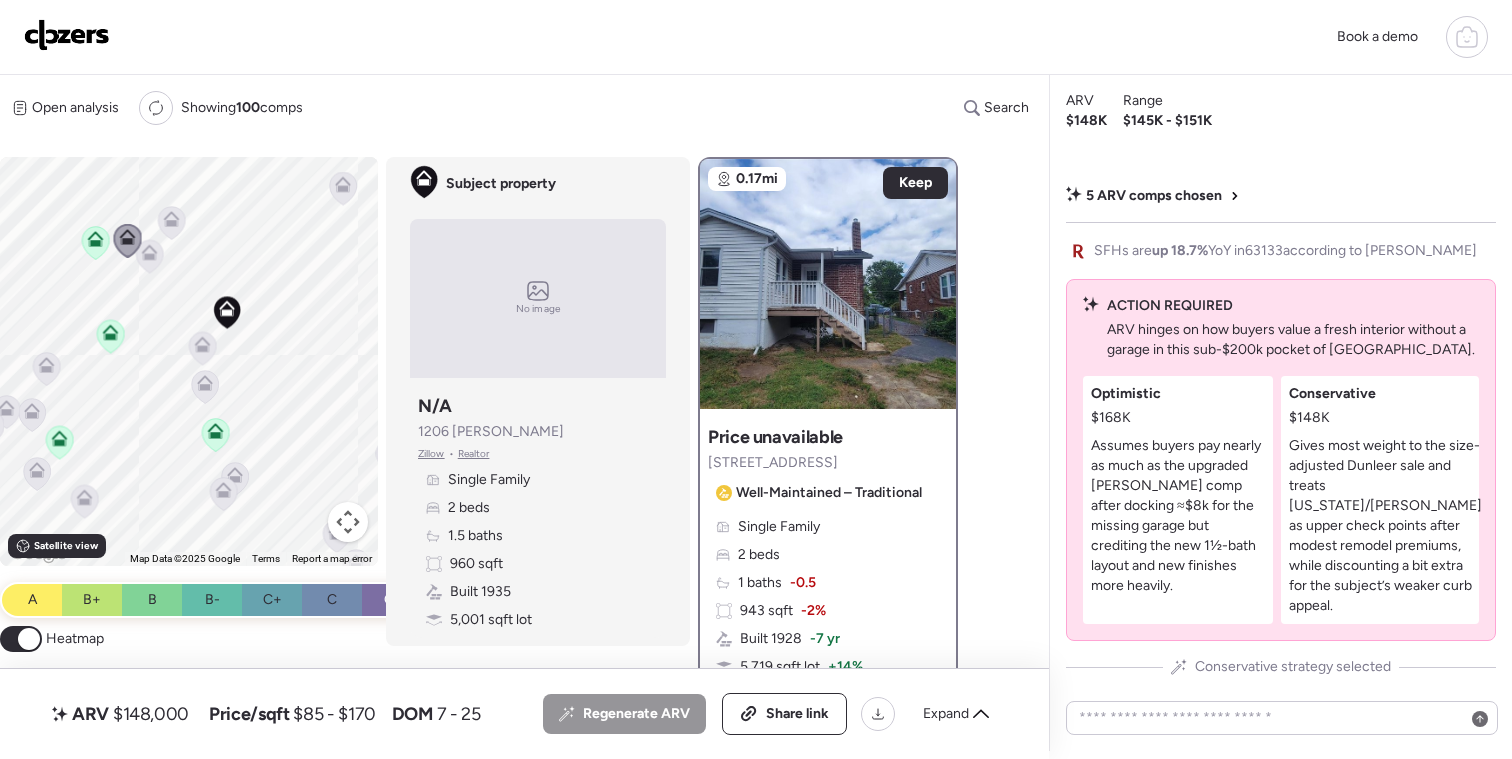 click 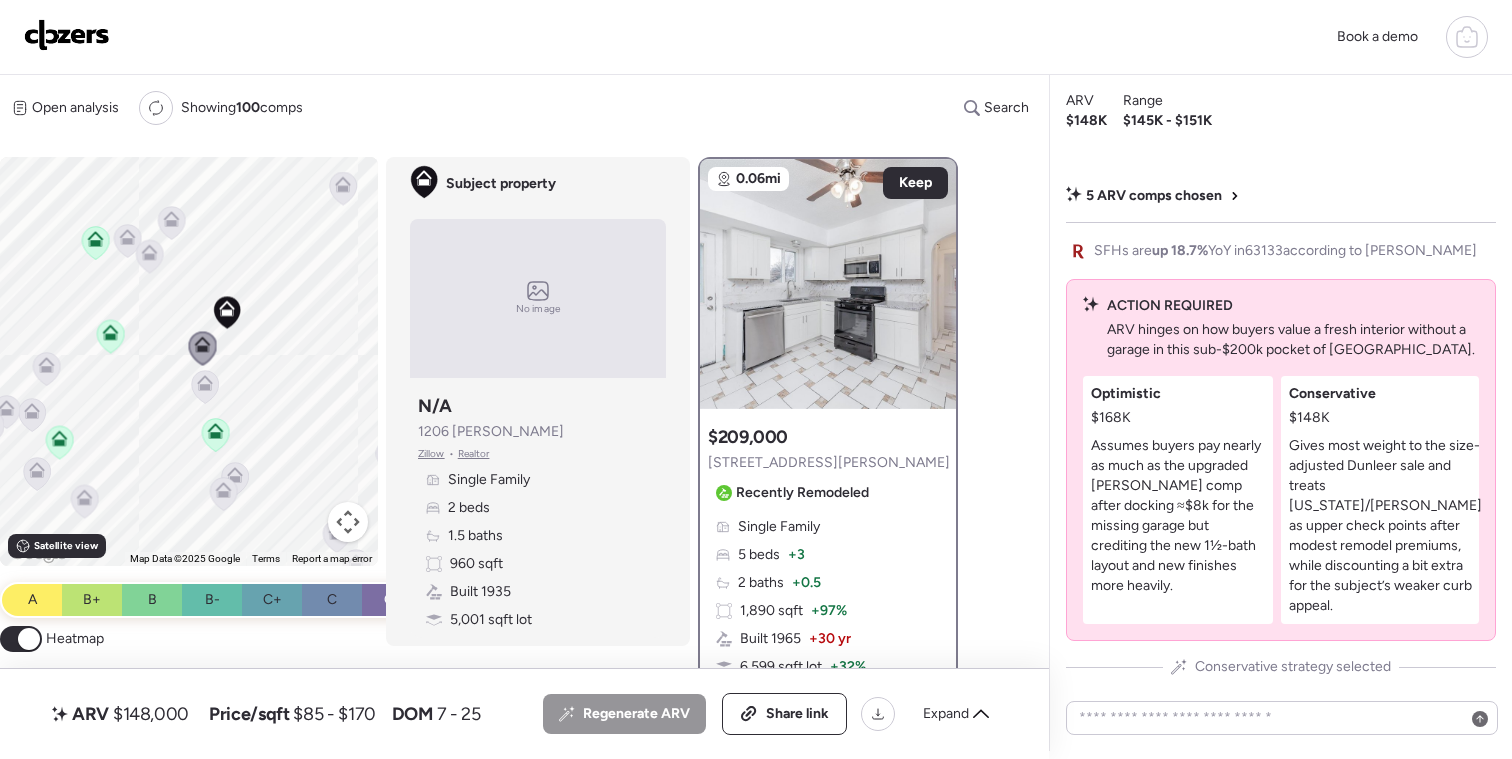 click 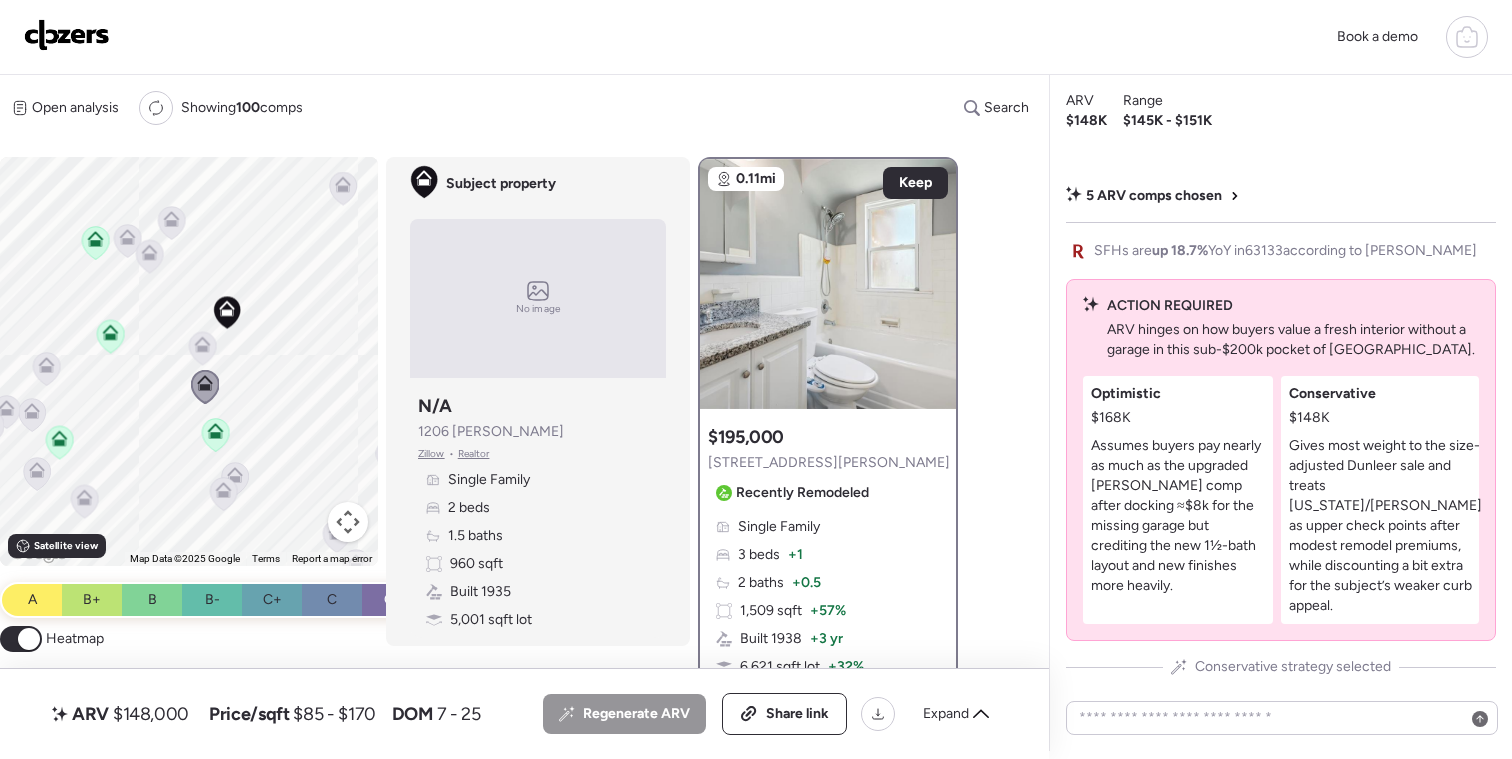 click 